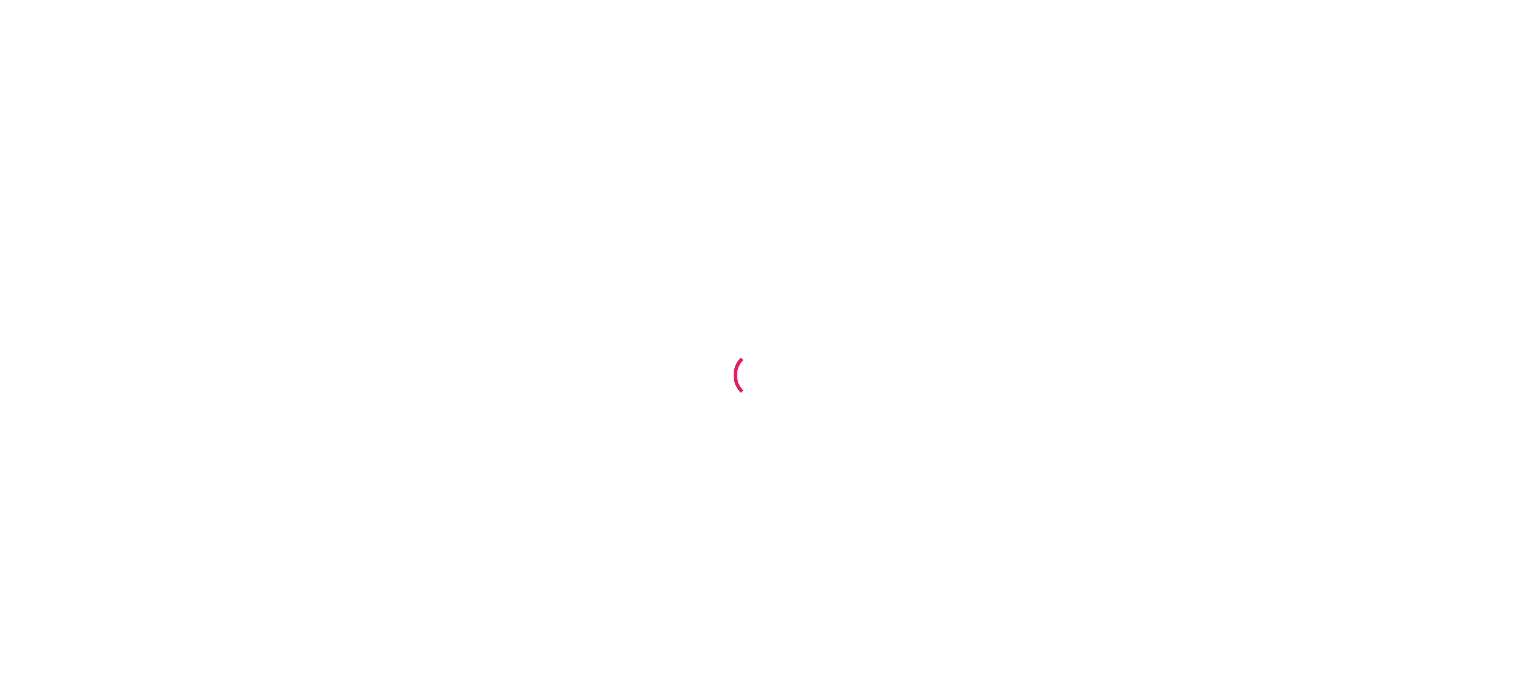 scroll, scrollTop: 0, scrollLeft: 0, axis: both 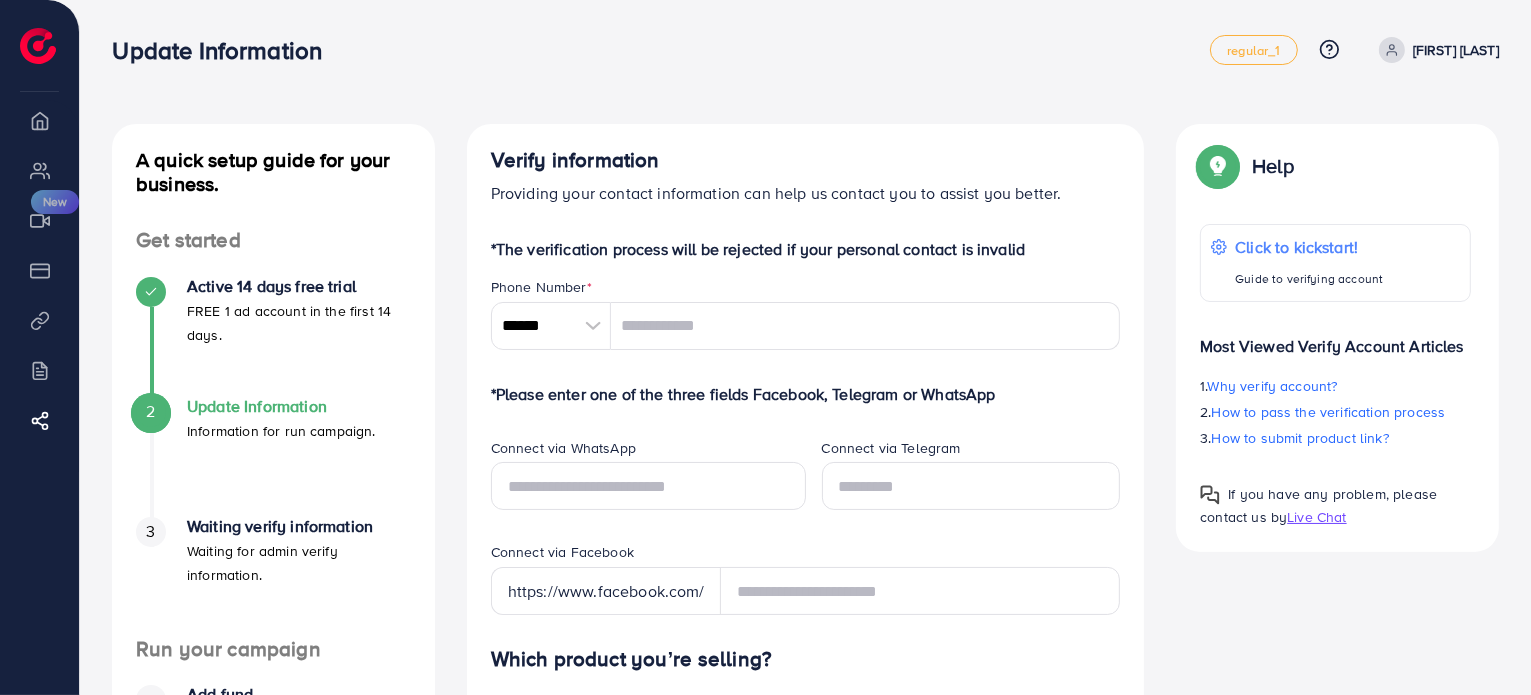 click at bounding box center (593, 326) 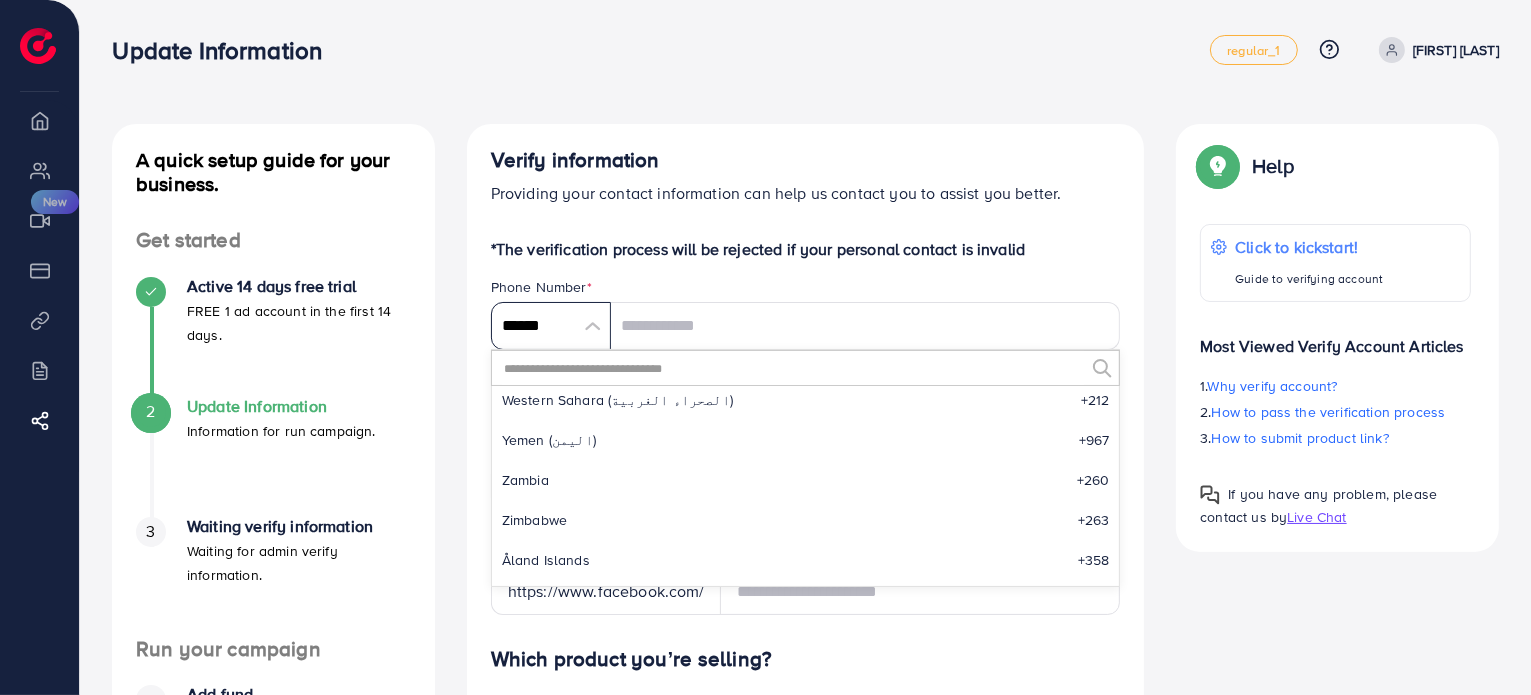scroll, scrollTop: 9535, scrollLeft: 0, axis: vertical 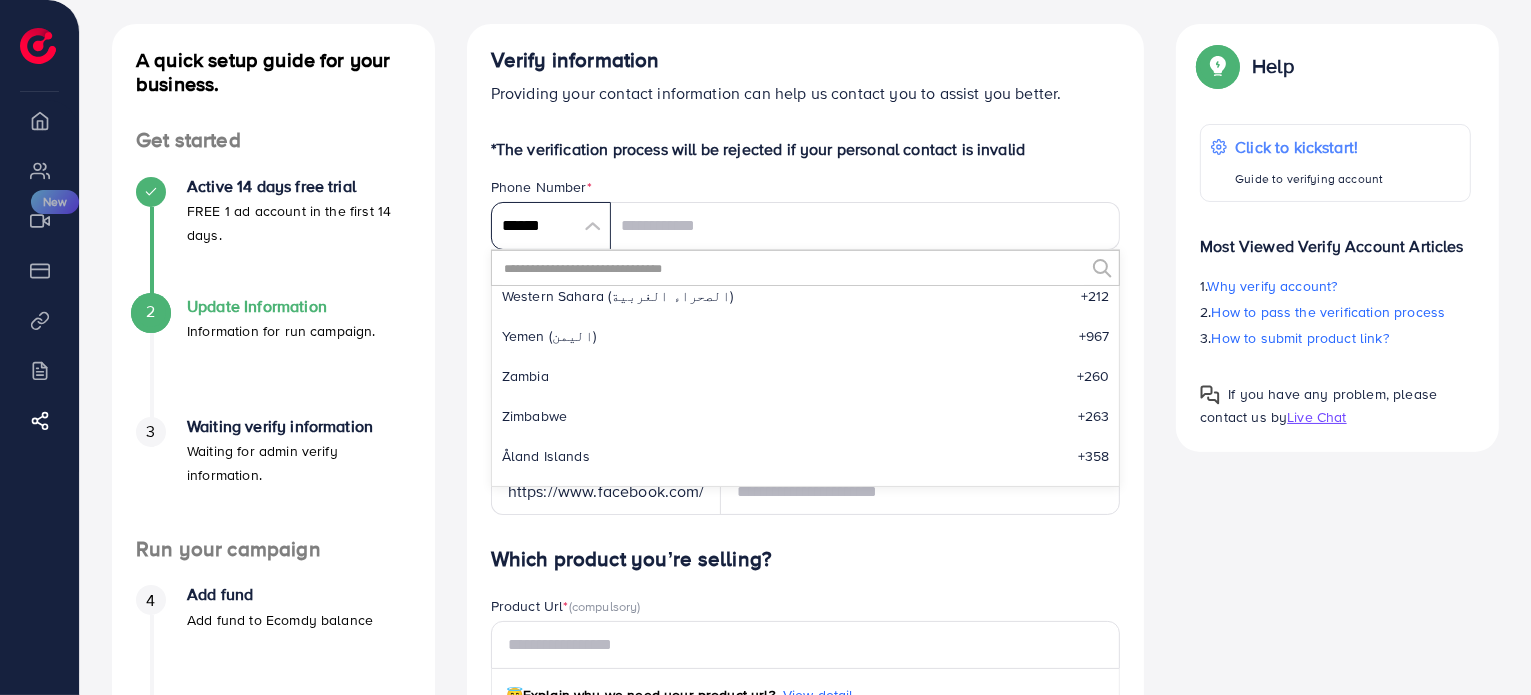 click on "******" at bounding box center (551, 226) 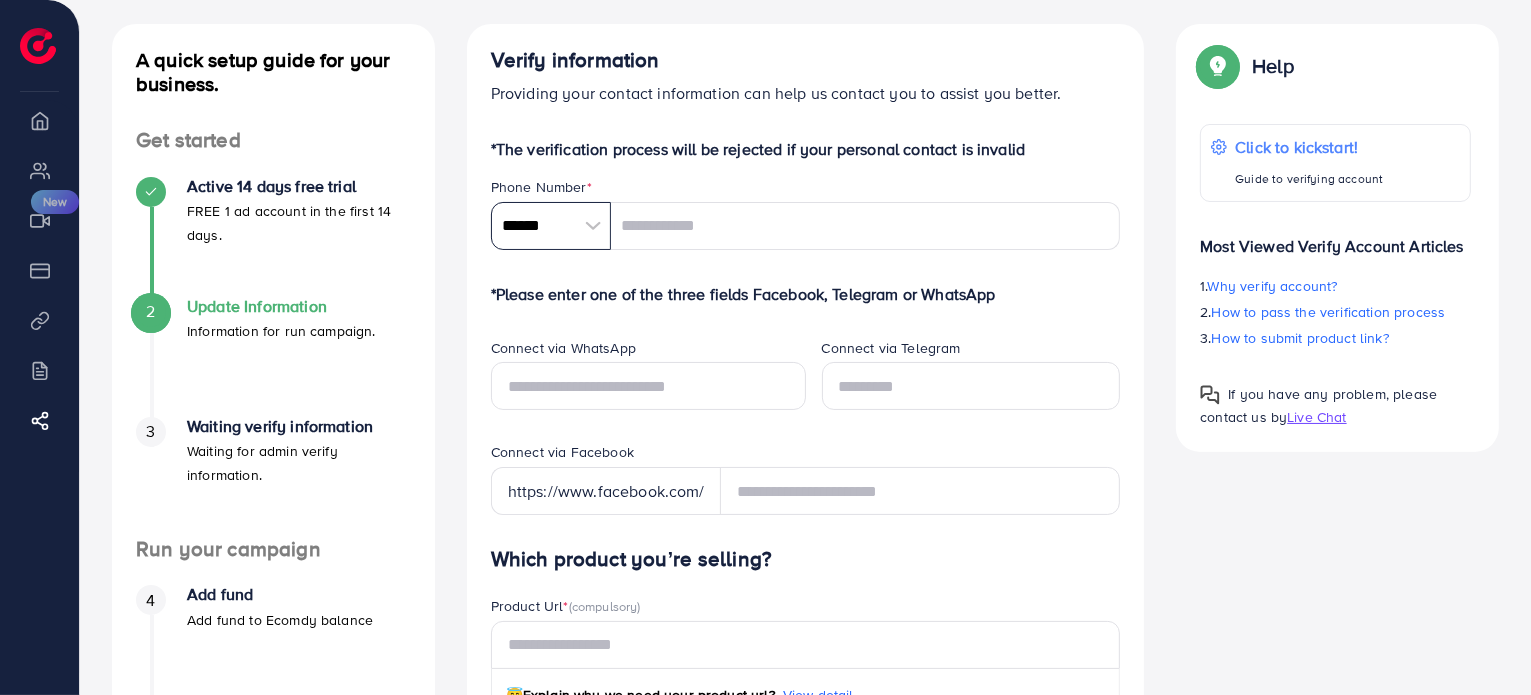 click on "******" at bounding box center (551, 226) 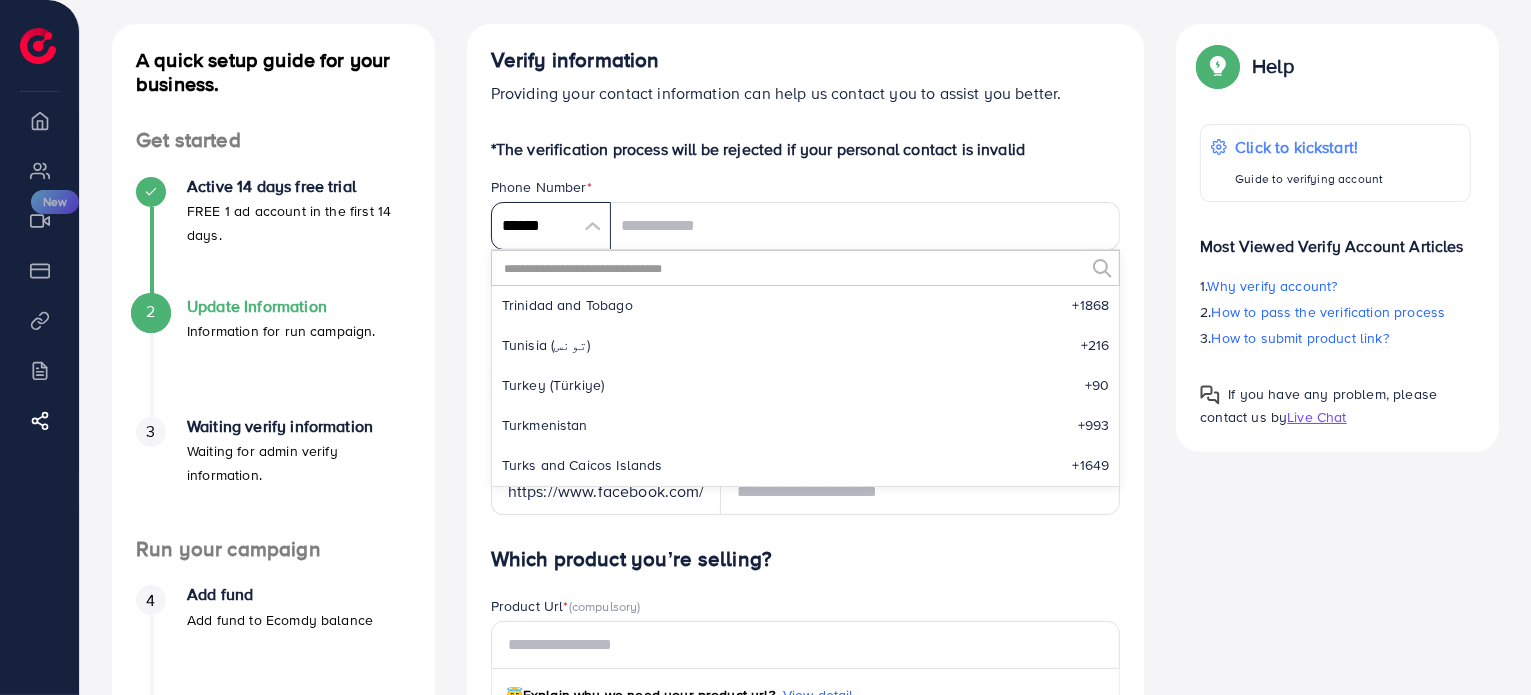 scroll, scrollTop: 8744, scrollLeft: 0, axis: vertical 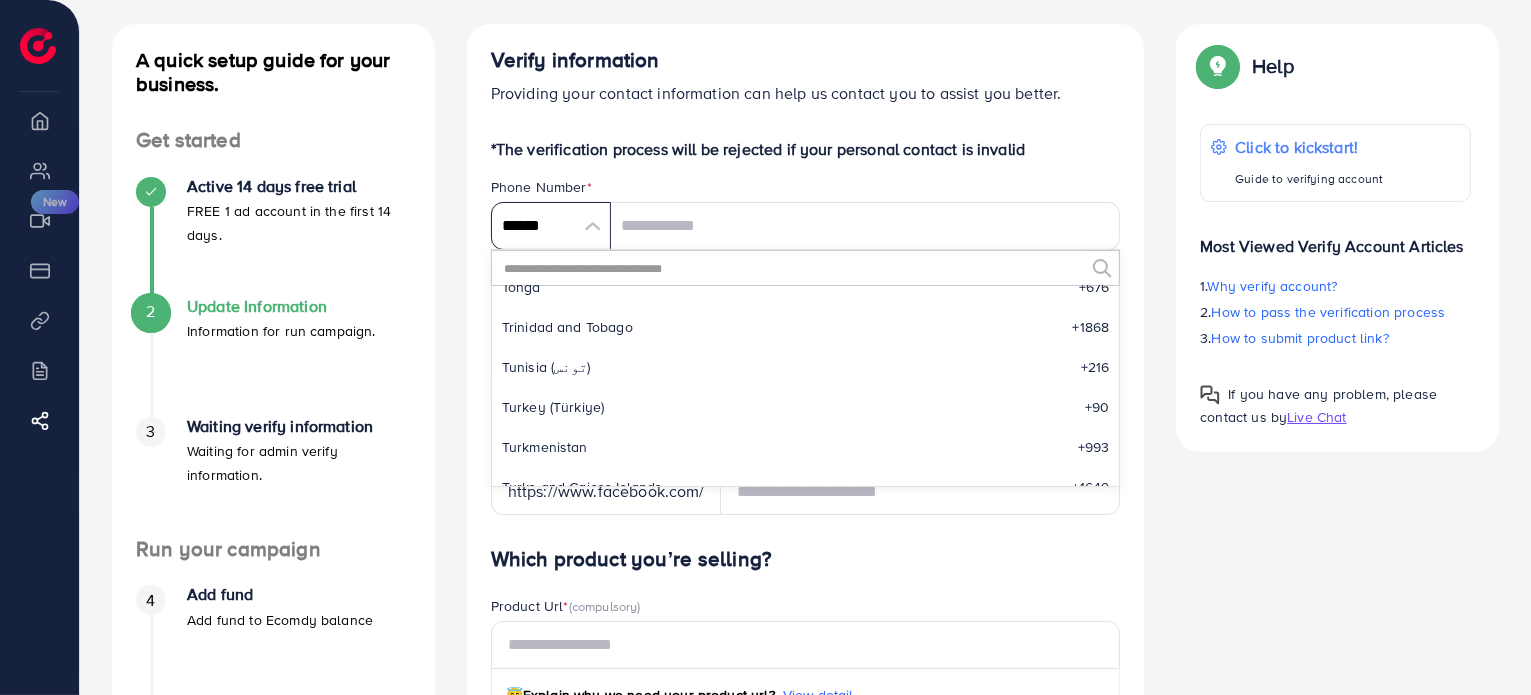 click on "******" at bounding box center (551, 226) 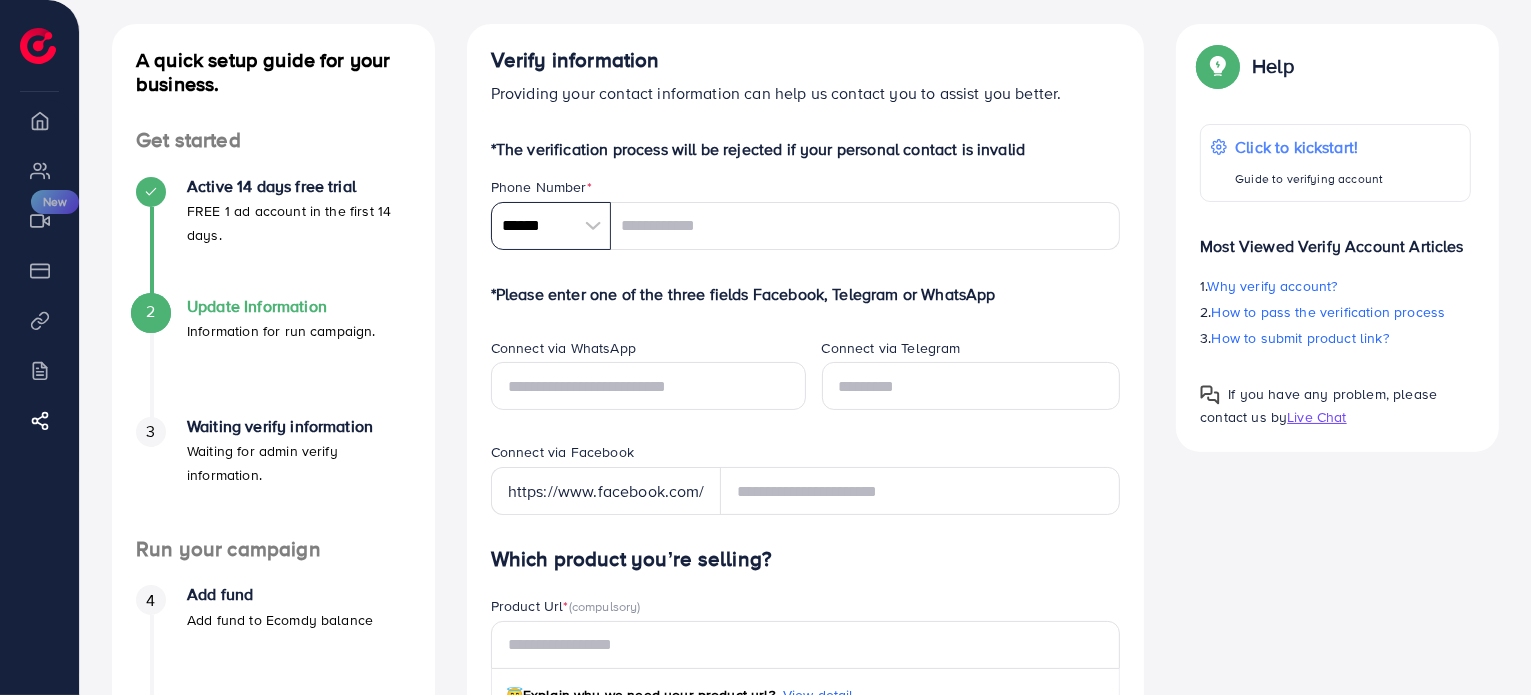 click on "******" at bounding box center [551, 226] 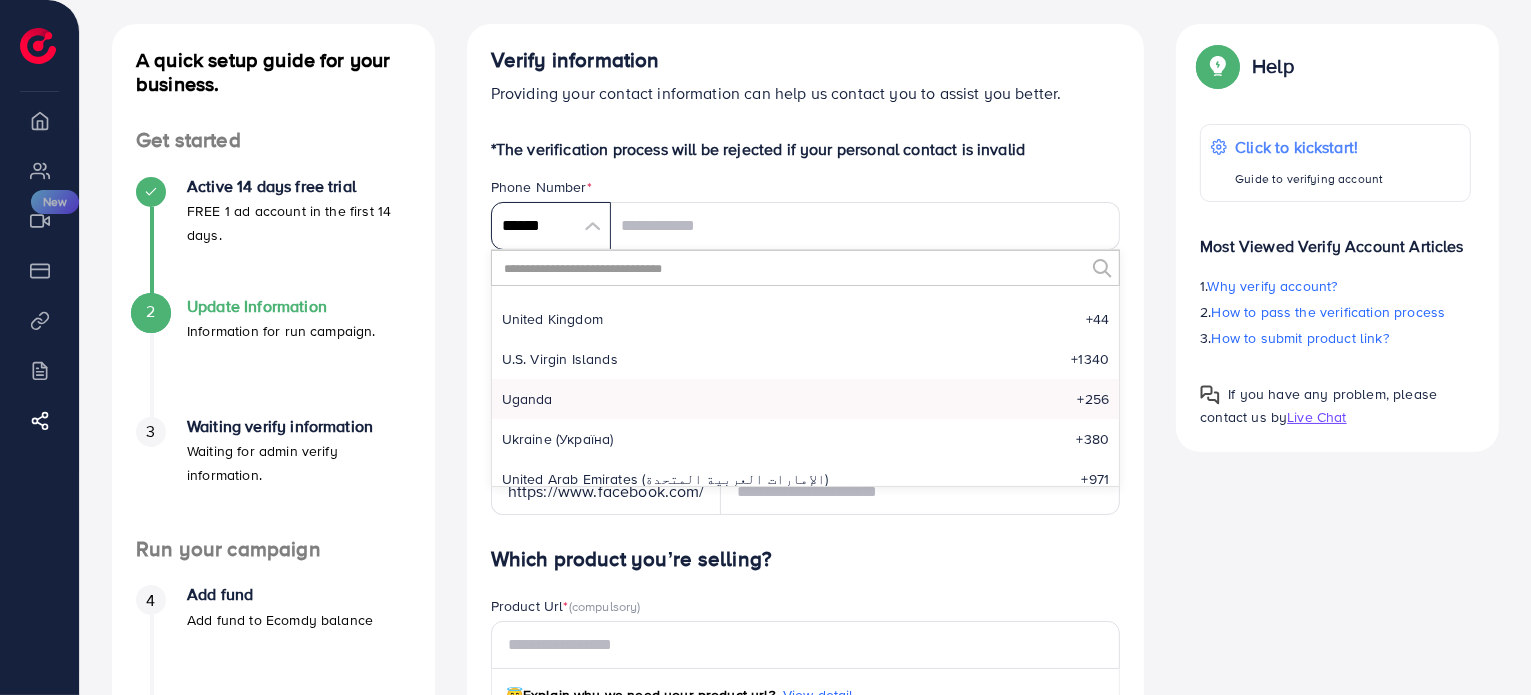 scroll, scrollTop: 8984, scrollLeft: 0, axis: vertical 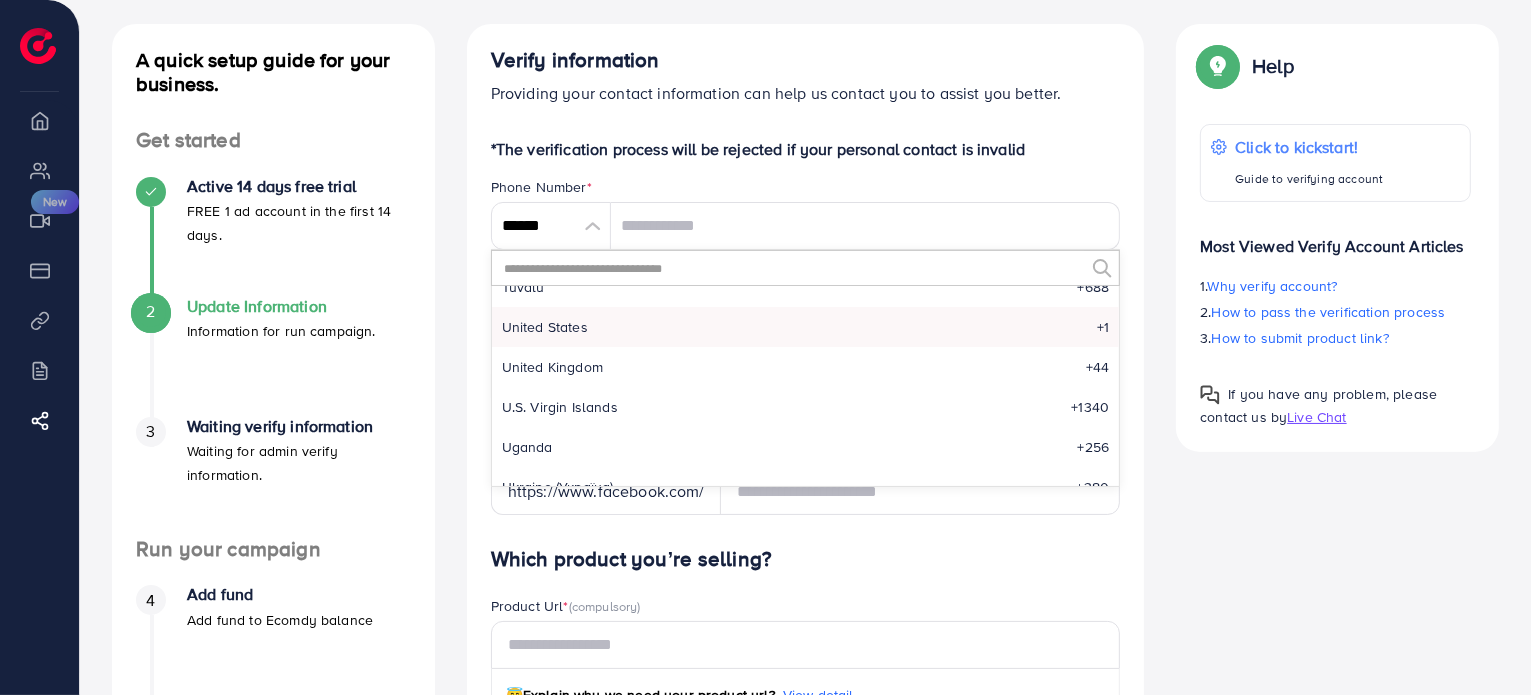 click on "[COUNTRY] +1" at bounding box center (806, 327) 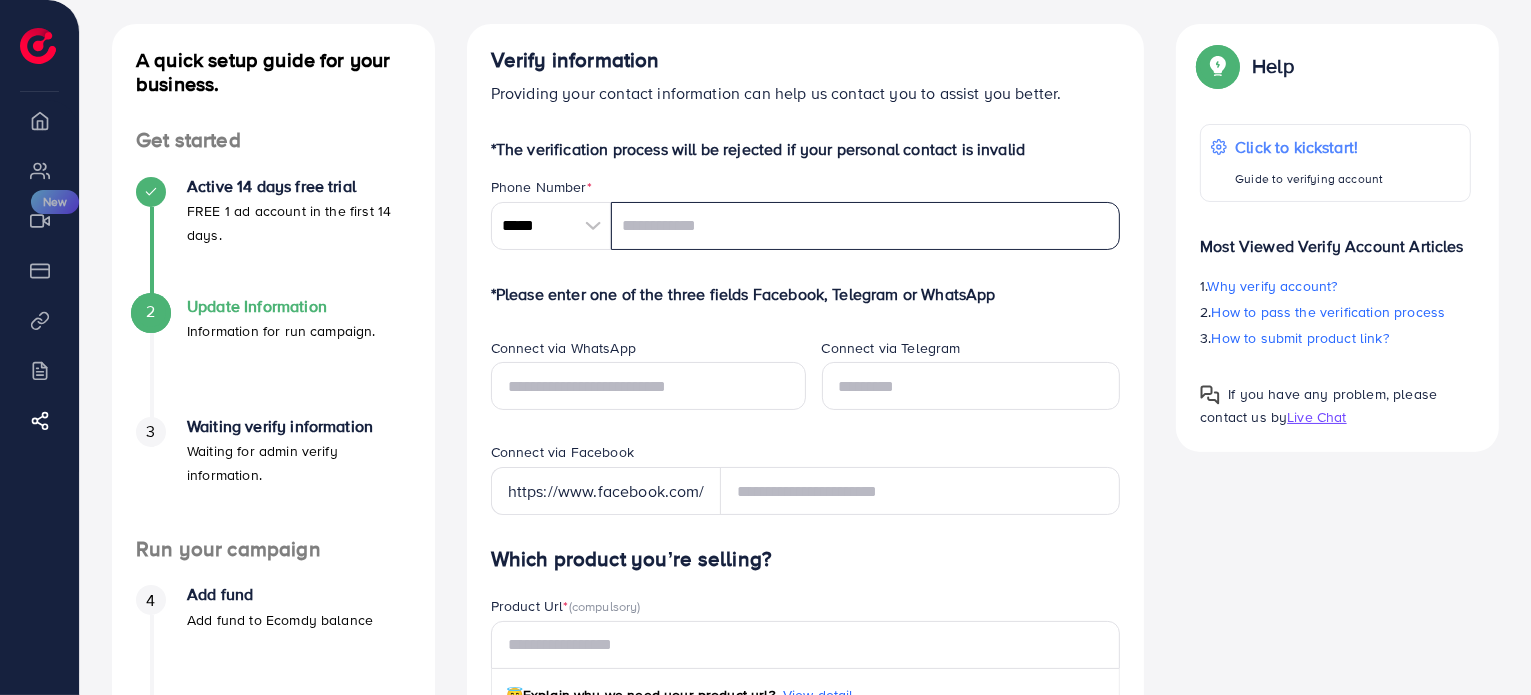 click at bounding box center [866, 226] 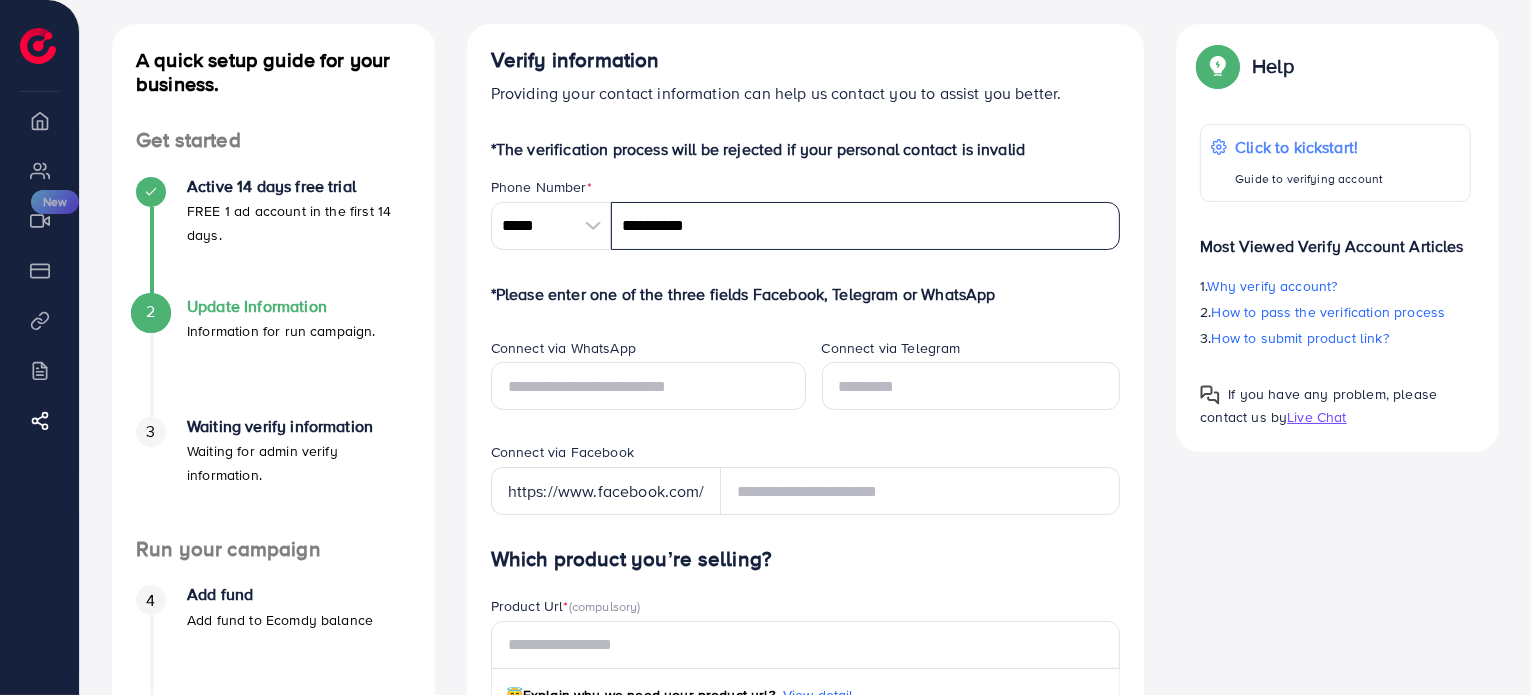 type on "**********" 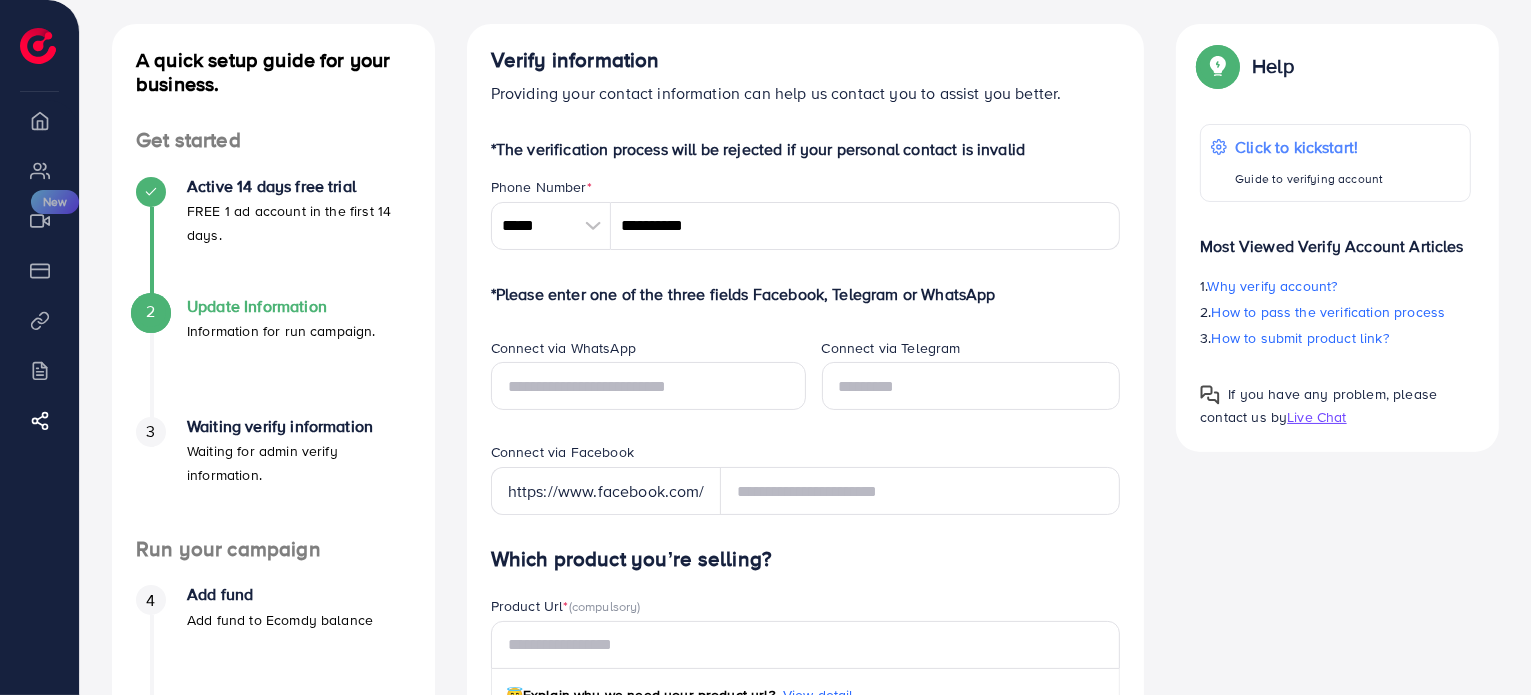 click on "Which product you’re selling?" at bounding box center [806, 559] 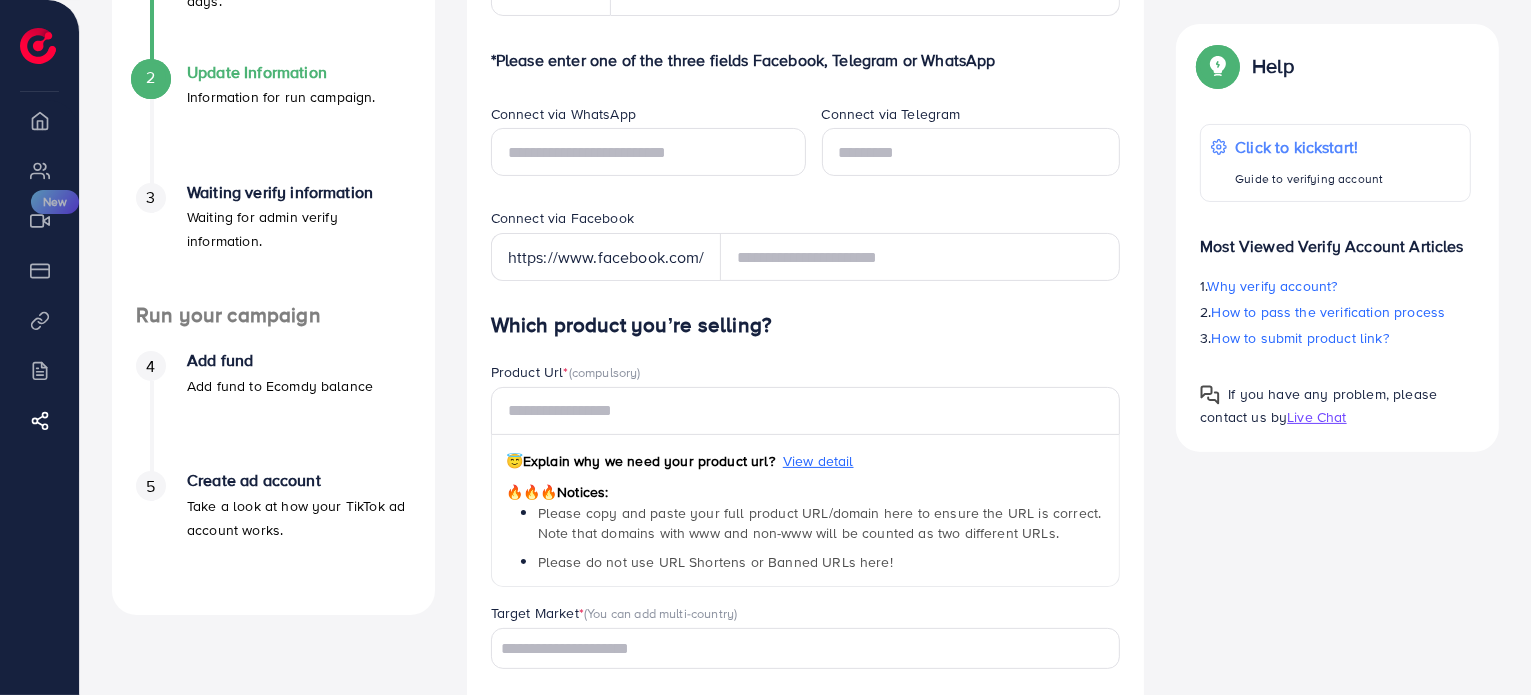 scroll, scrollTop: 300, scrollLeft: 0, axis: vertical 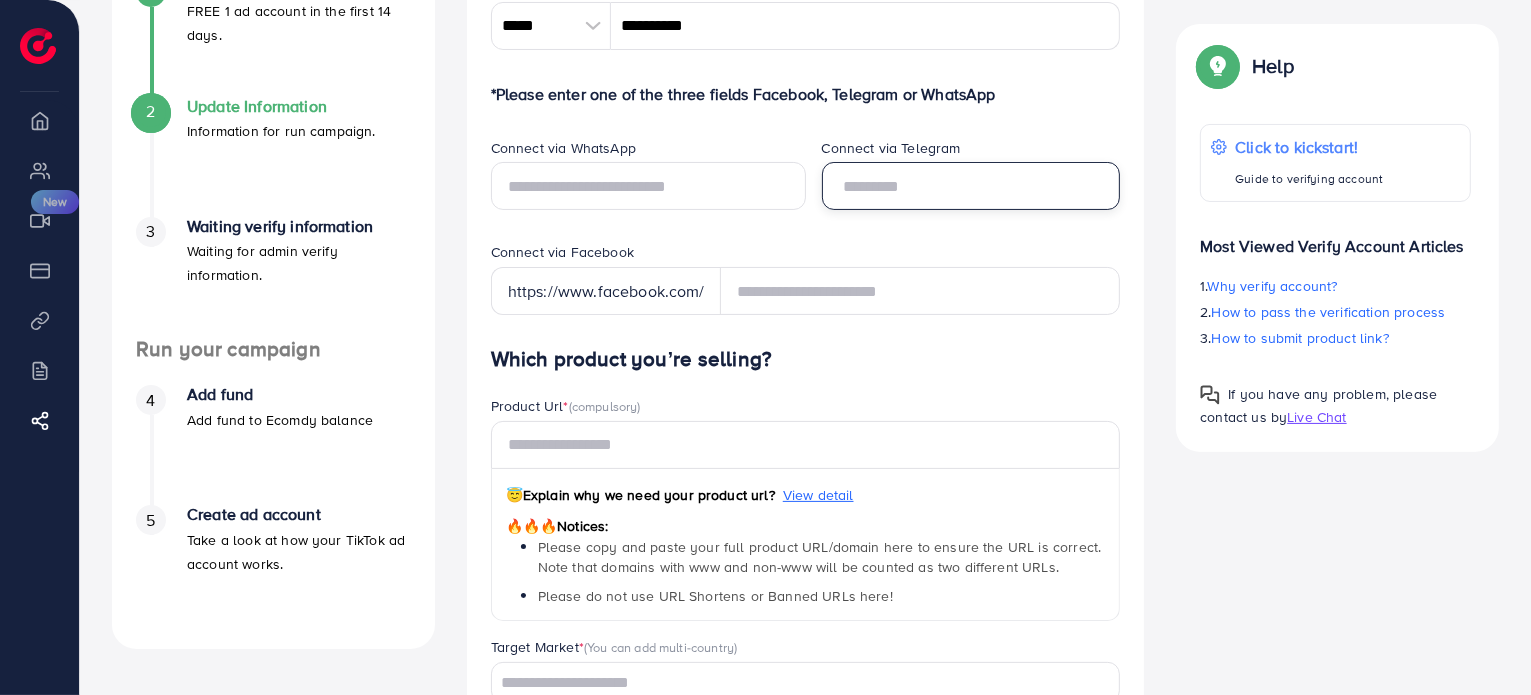 click at bounding box center (971, 186) 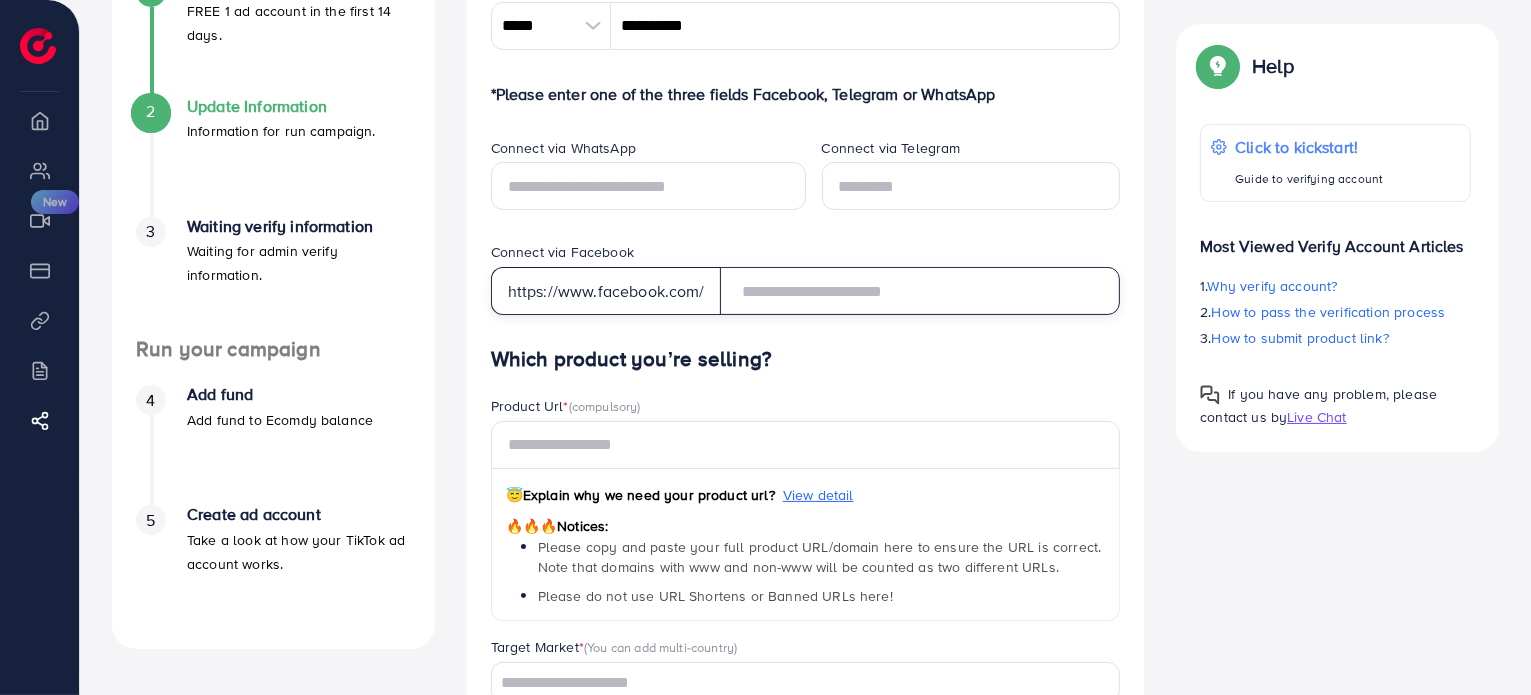 click at bounding box center (920, 291) 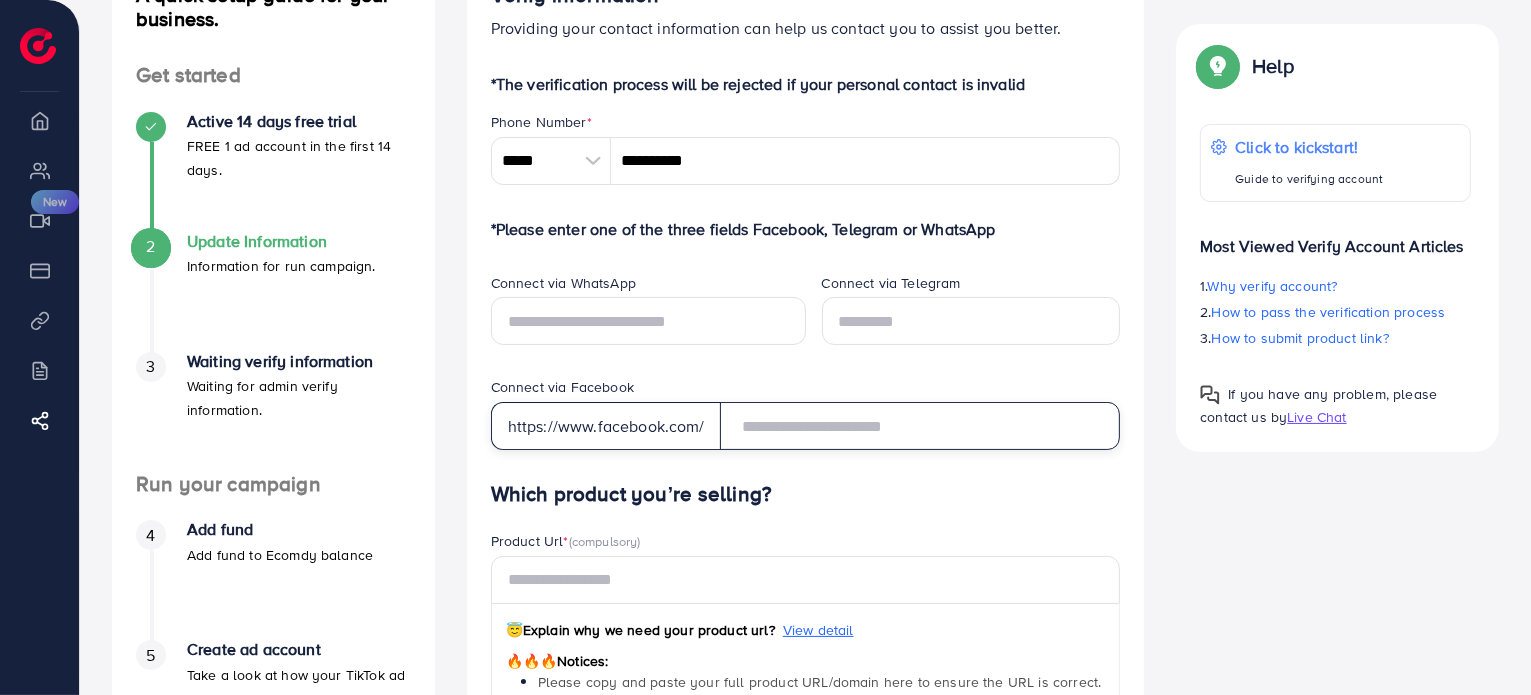 scroll, scrollTop: 200, scrollLeft: 0, axis: vertical 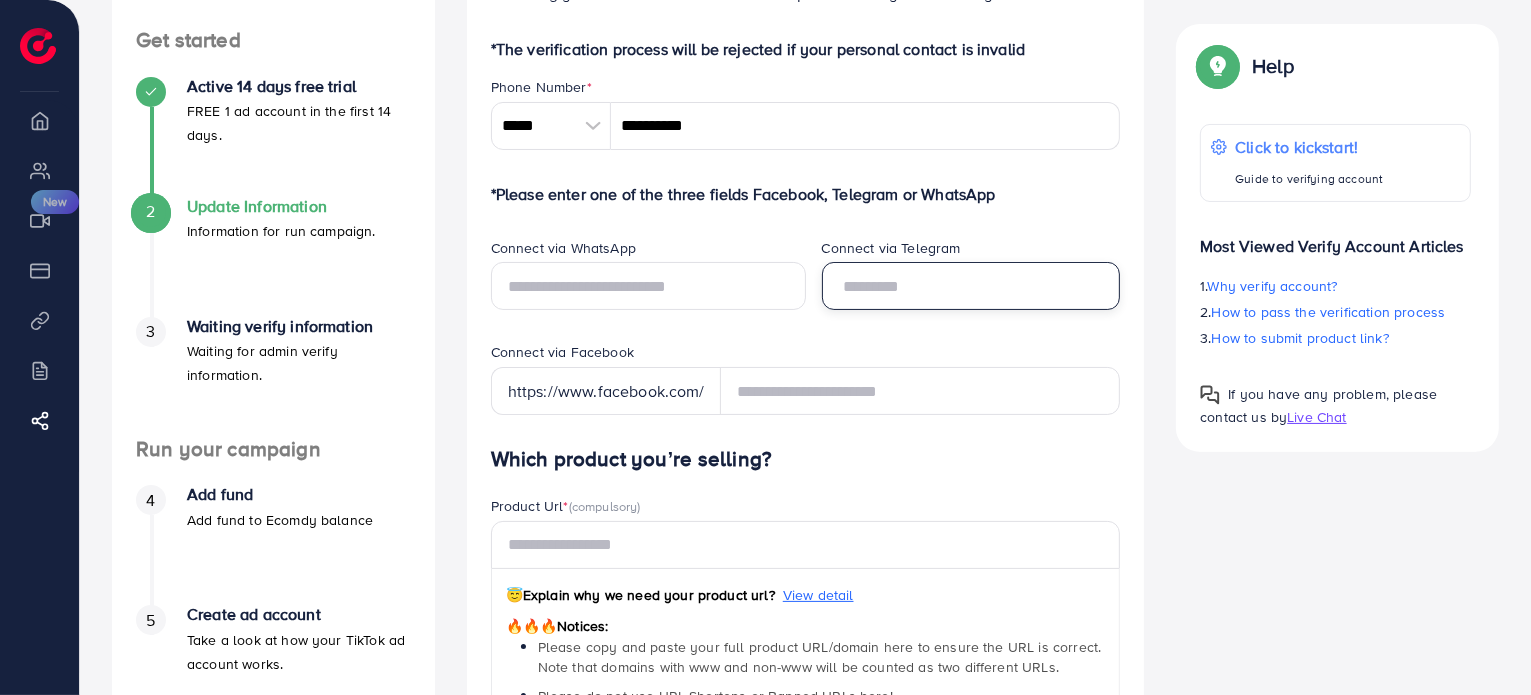 click at bounding box center (971, 286) 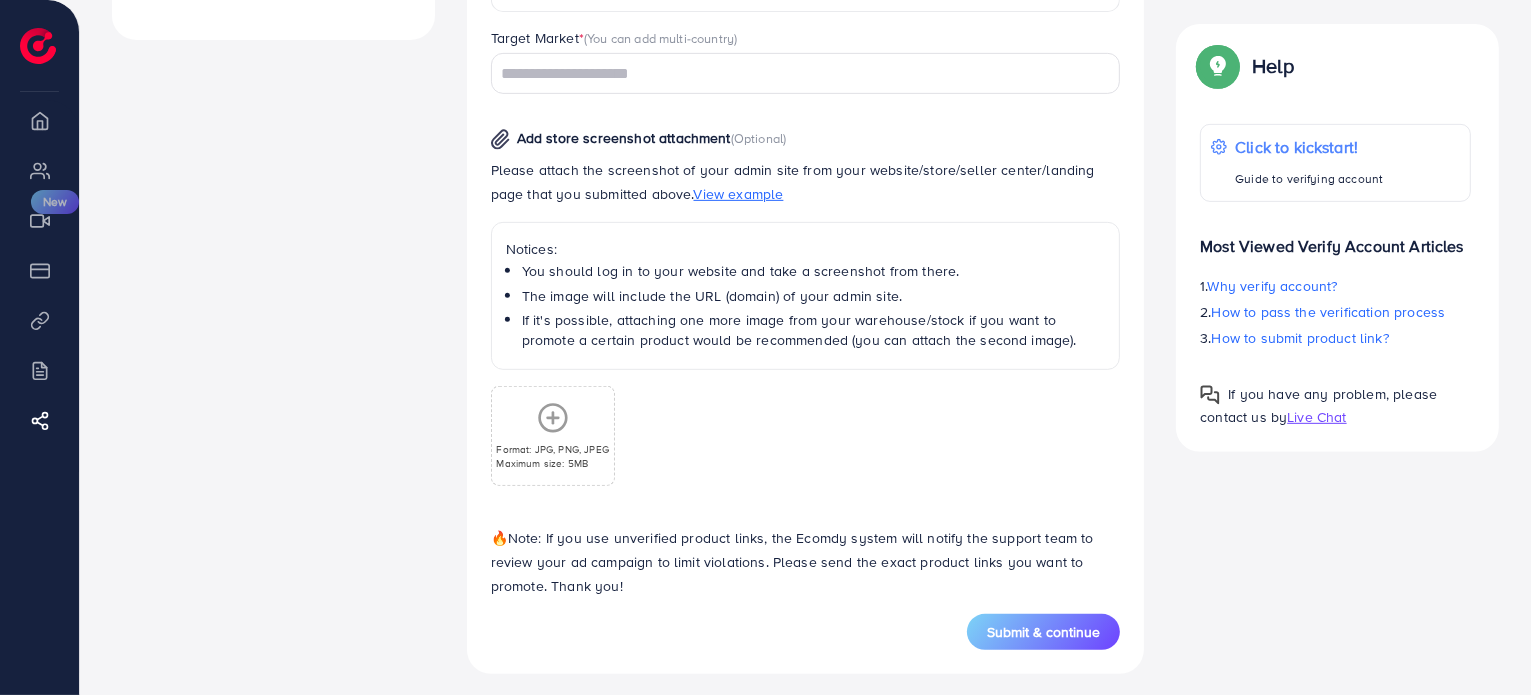 scroll, scrollTop: 917, scrollLeft: 0, axis: vertical 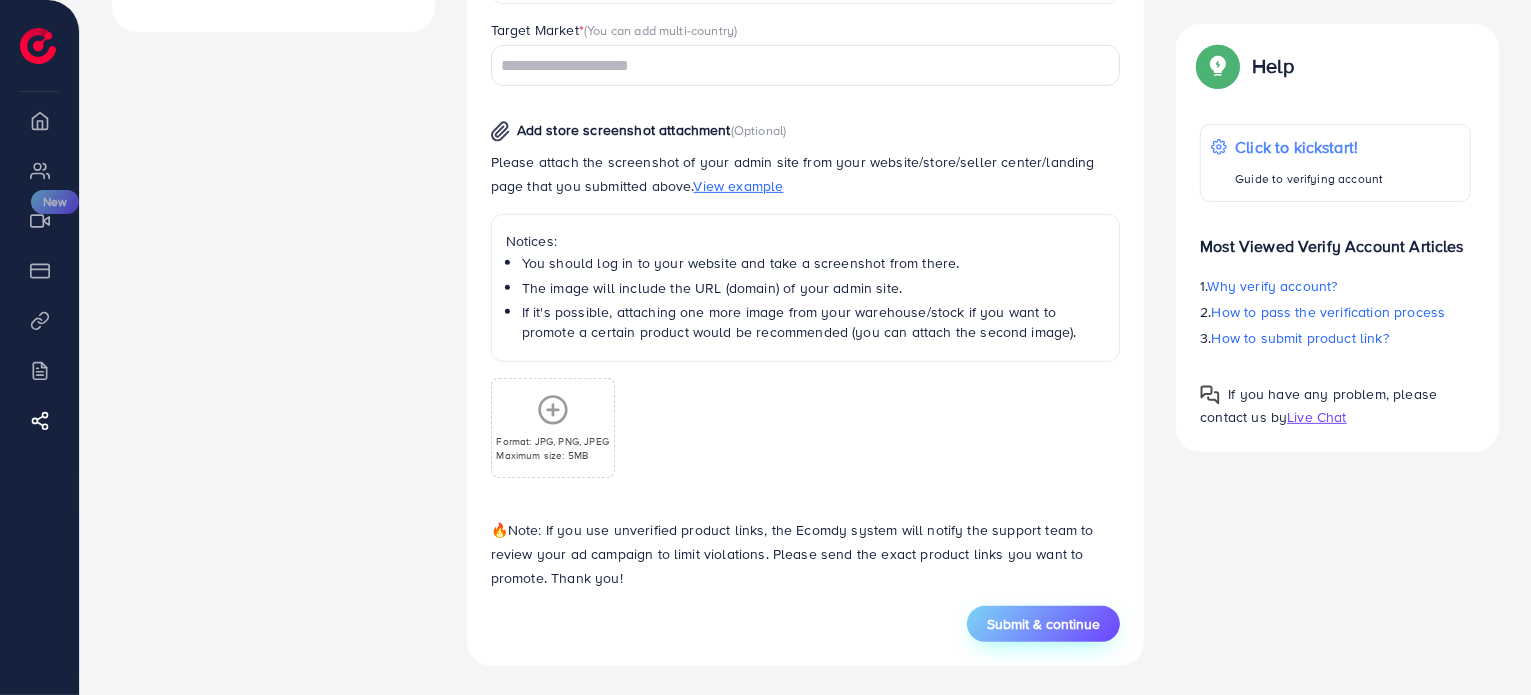 click on "Submit & continue" at bounding box center [1043, 624] 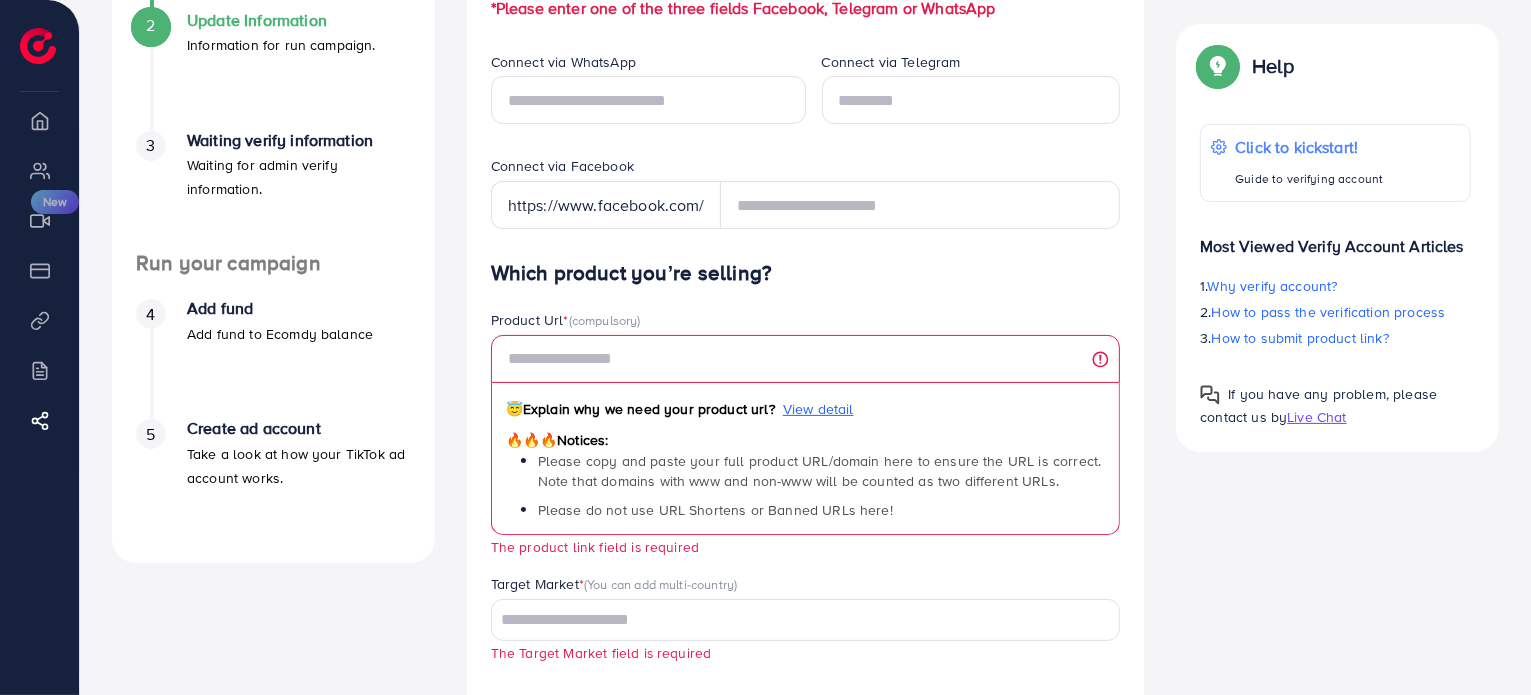 scroll, scrollTop: 381, scrollLeft: 0, axis: vertical 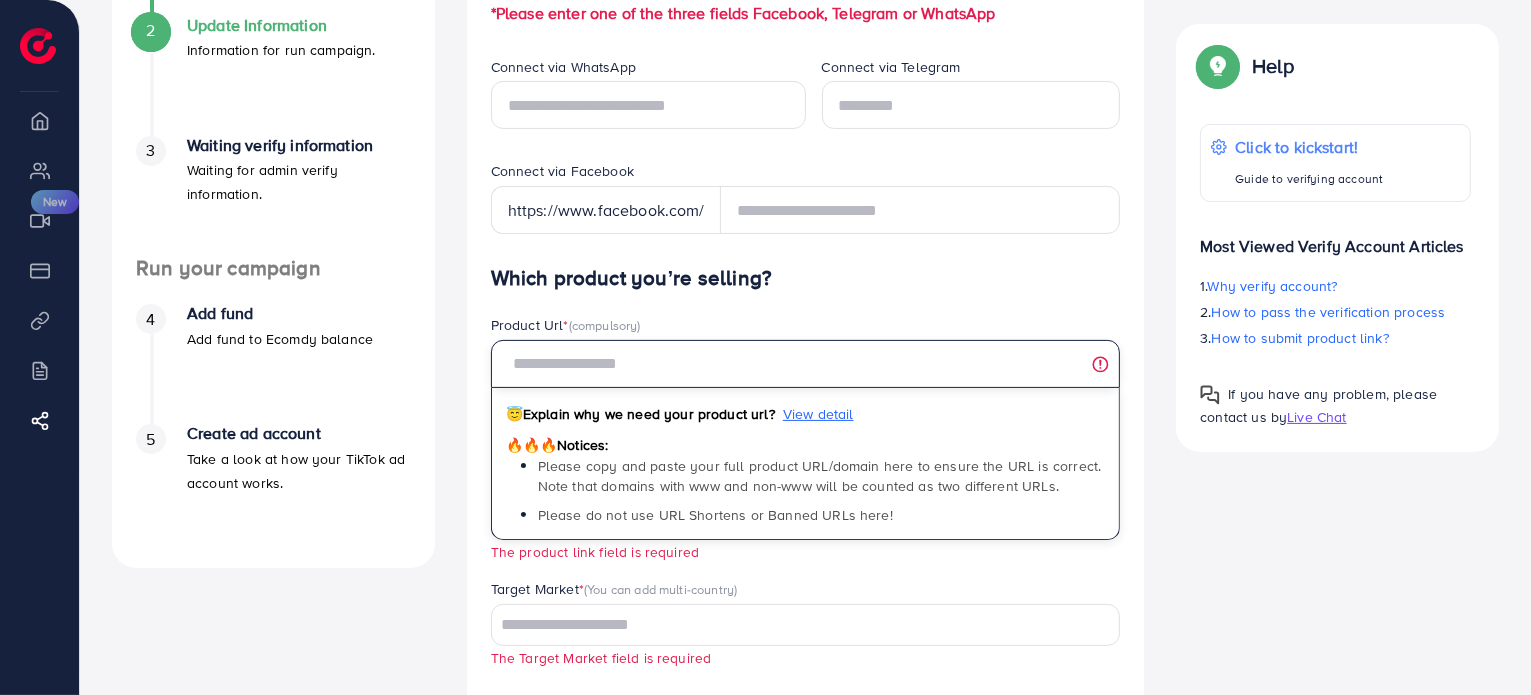 paste on "**********" 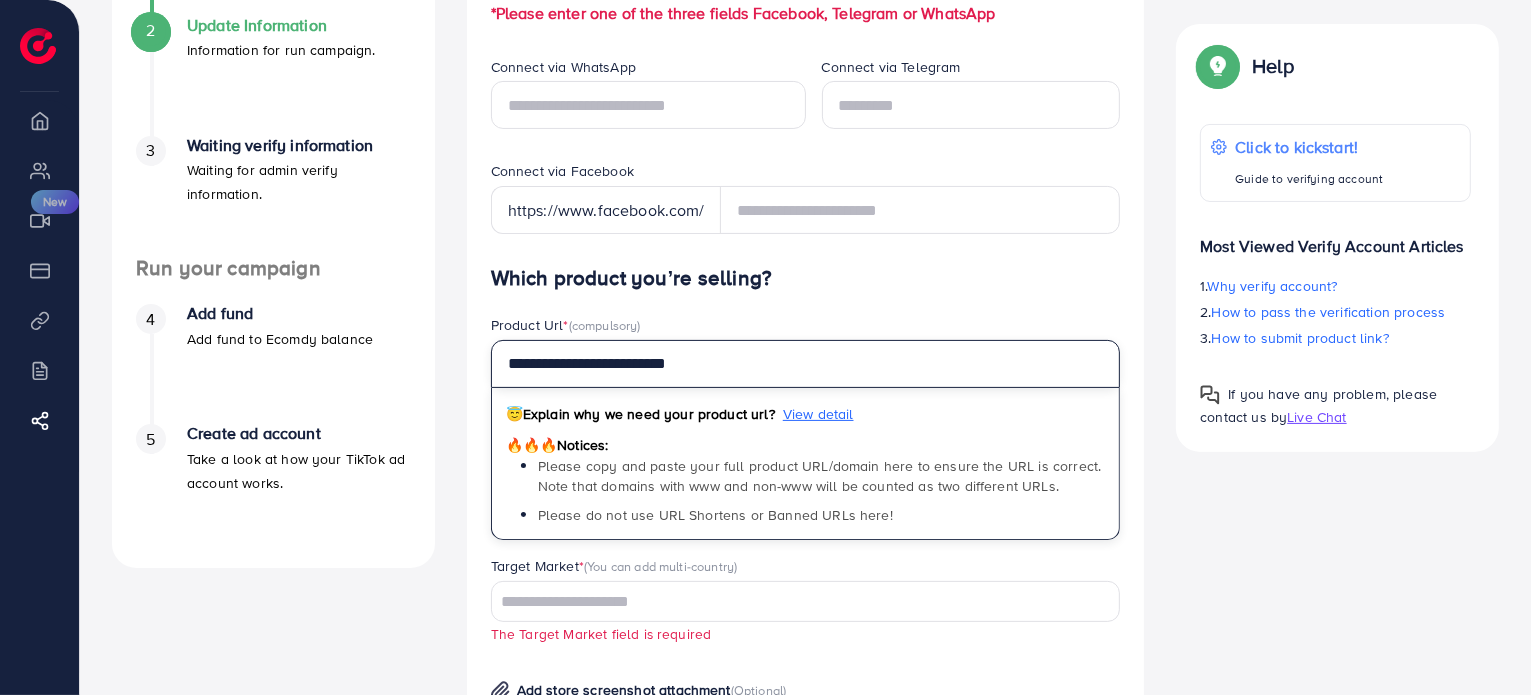 type on "**********" 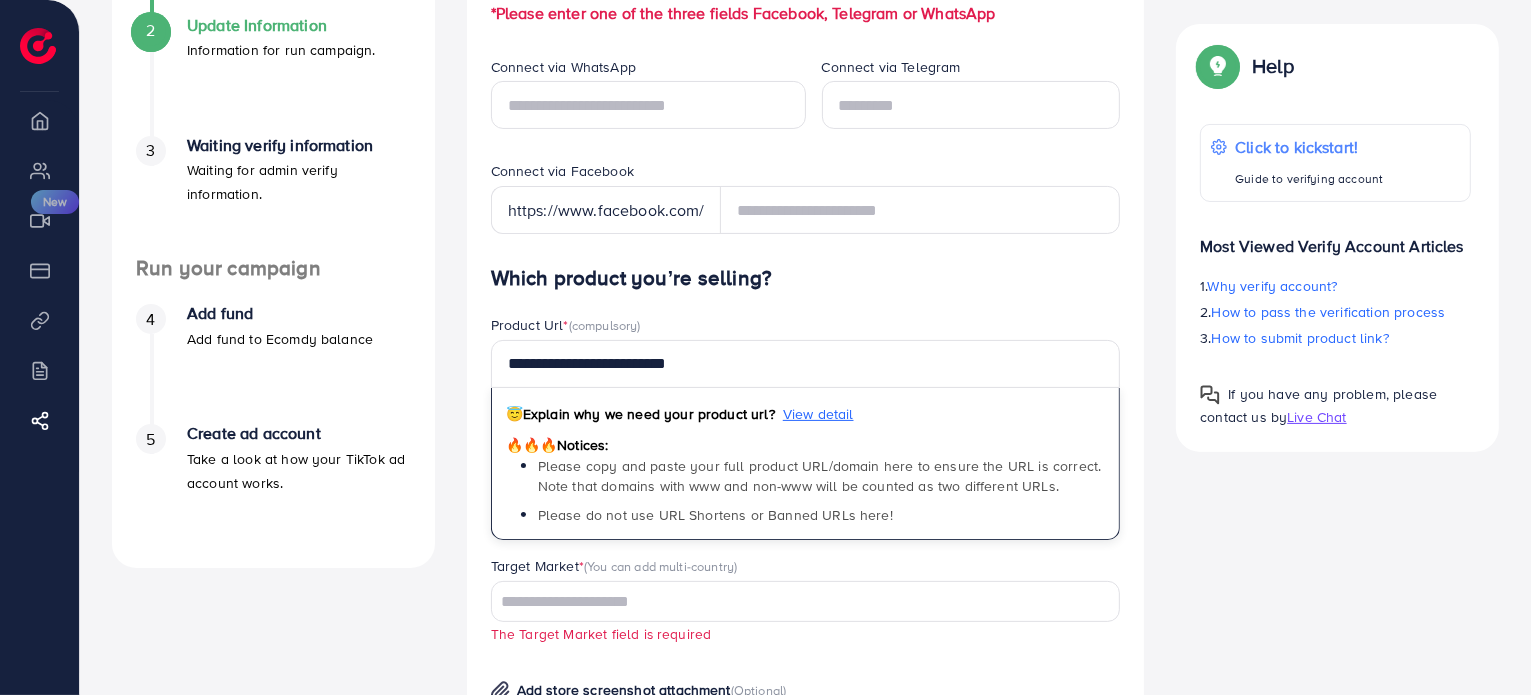 click on "A quick setup guide for your business.   Get started   Active 14 days free trial   FREE 1 ad account in the first 14 days.   2   Update Information   Information for run campaign.   3   Waiting verify information   Waiting for admin verify information.   Run your campaign   4   Add fund   Add fund to Ecomdy balance   5   Create ad account   Take a look at how your TikTok ad account works." at bounding box center [273, 484] 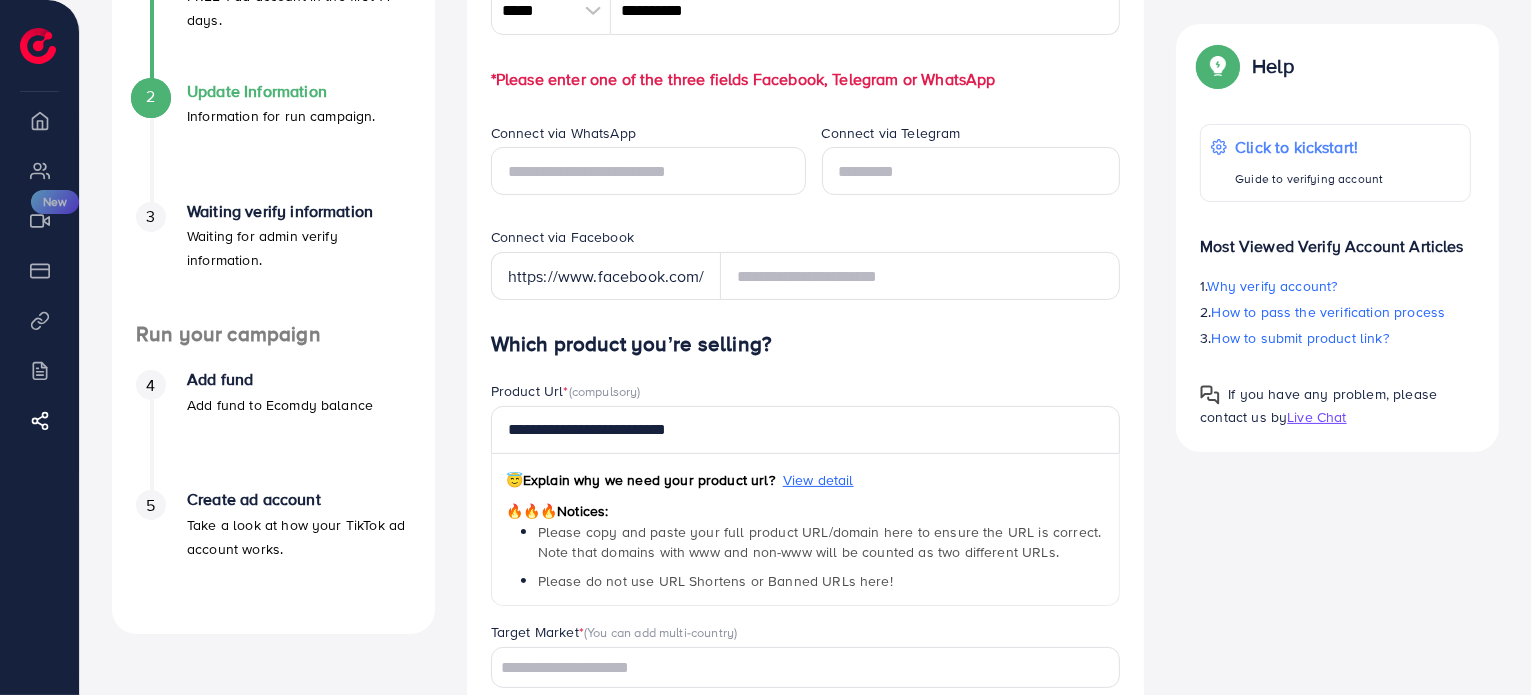 scroll, scrollTop: 281, scrollLeft: 0, axis: vertical 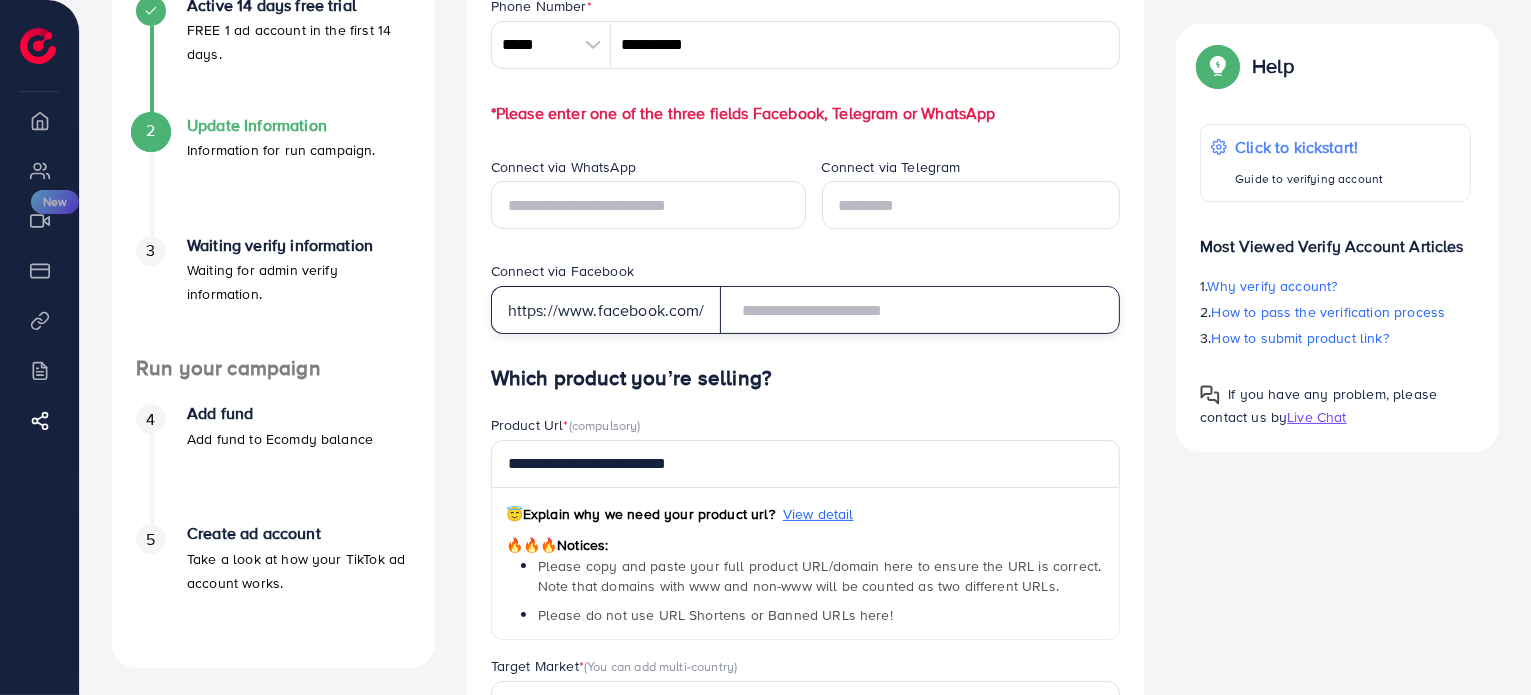 click at bounding box center (920, 310) 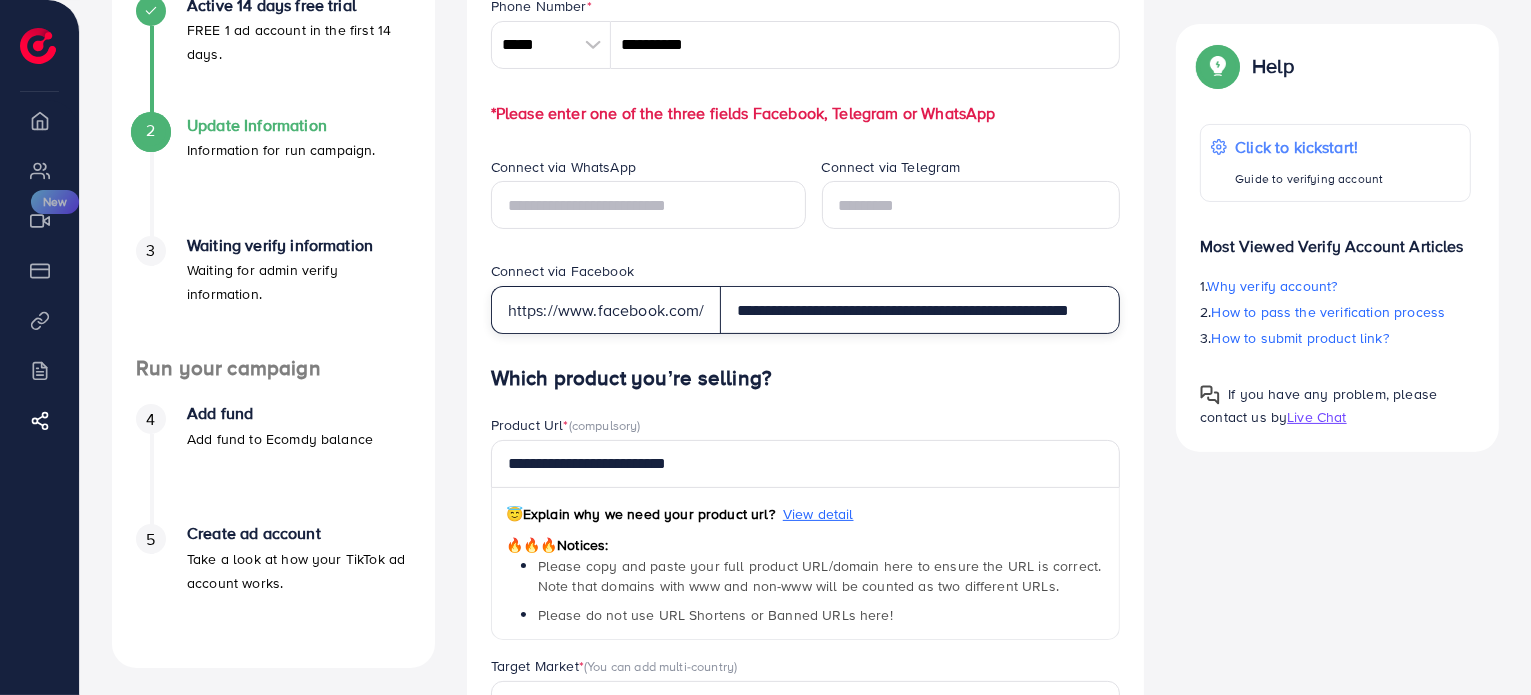scroll, scrollTop: 0, scrollLeft: 51, axis: horizontal 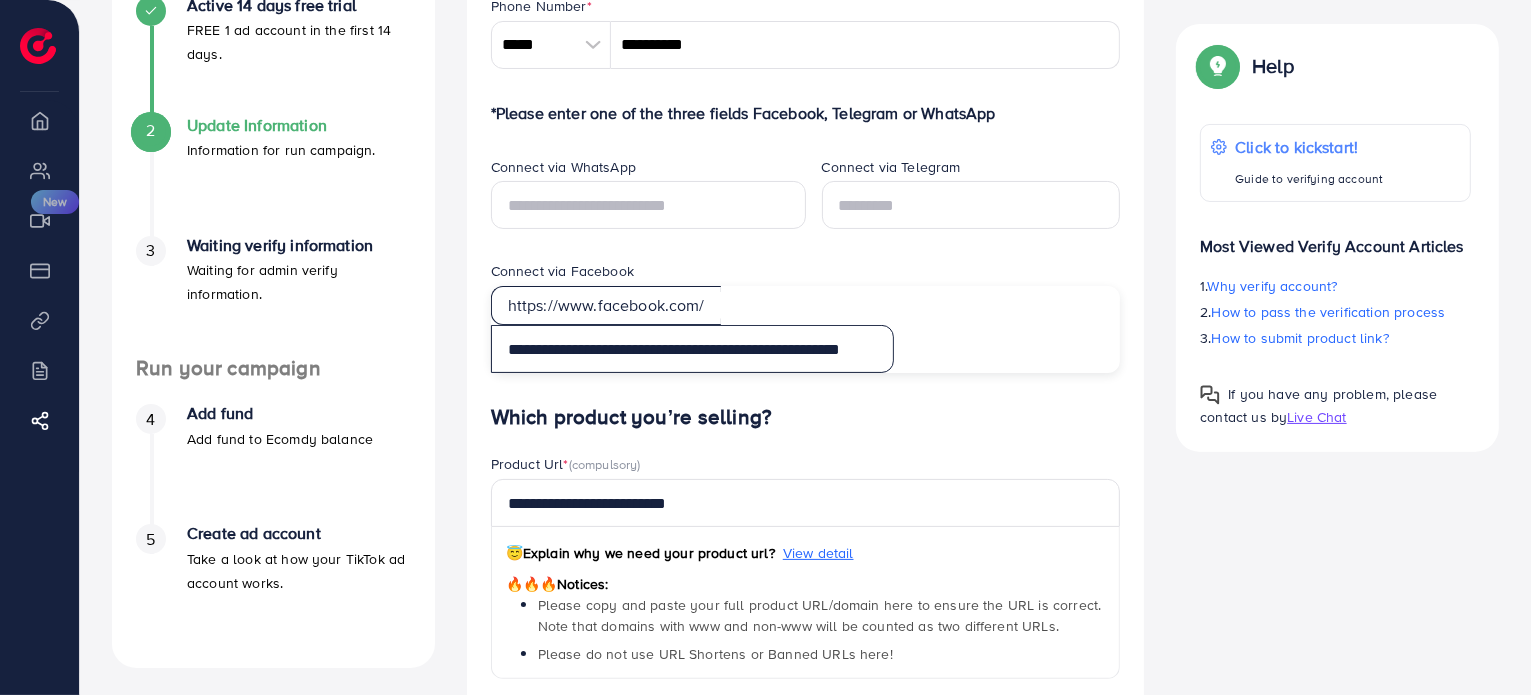 type on "**********" 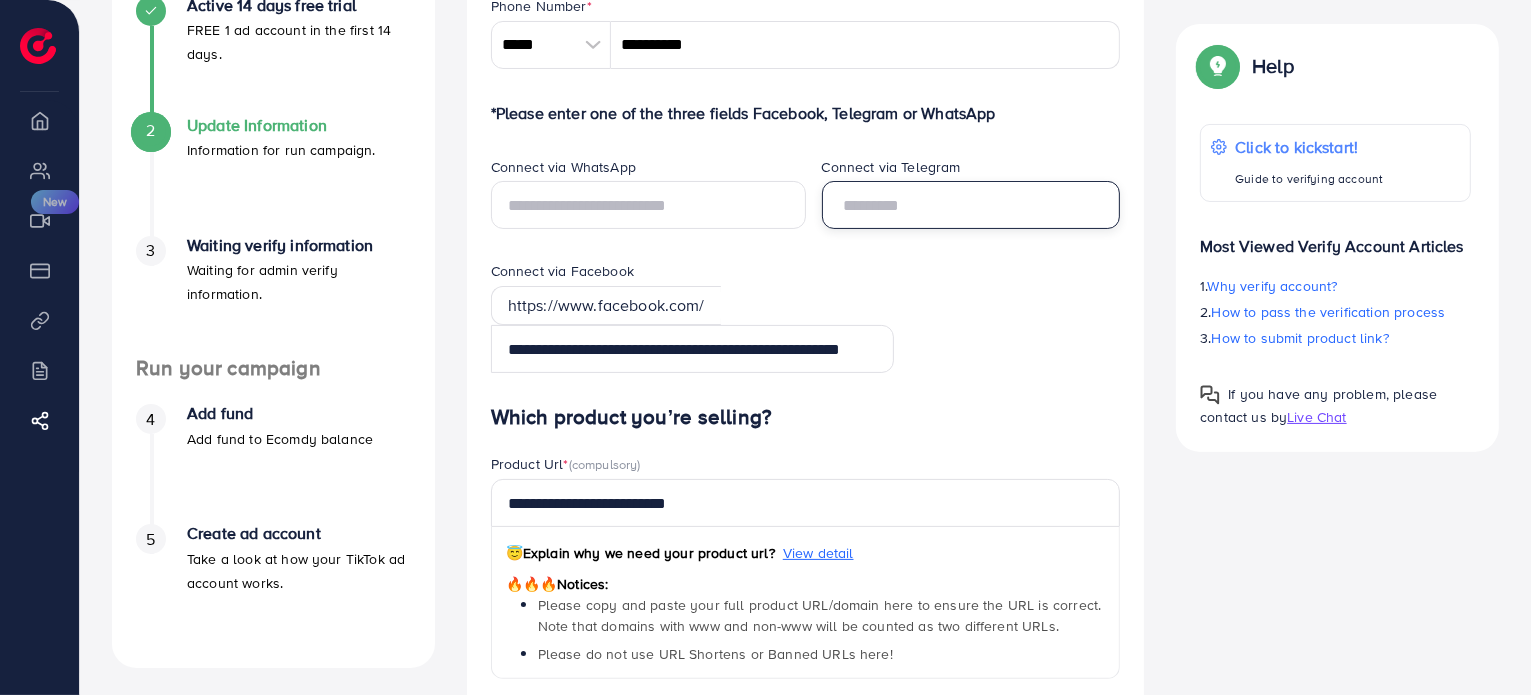click at bounding box center (971, 205) 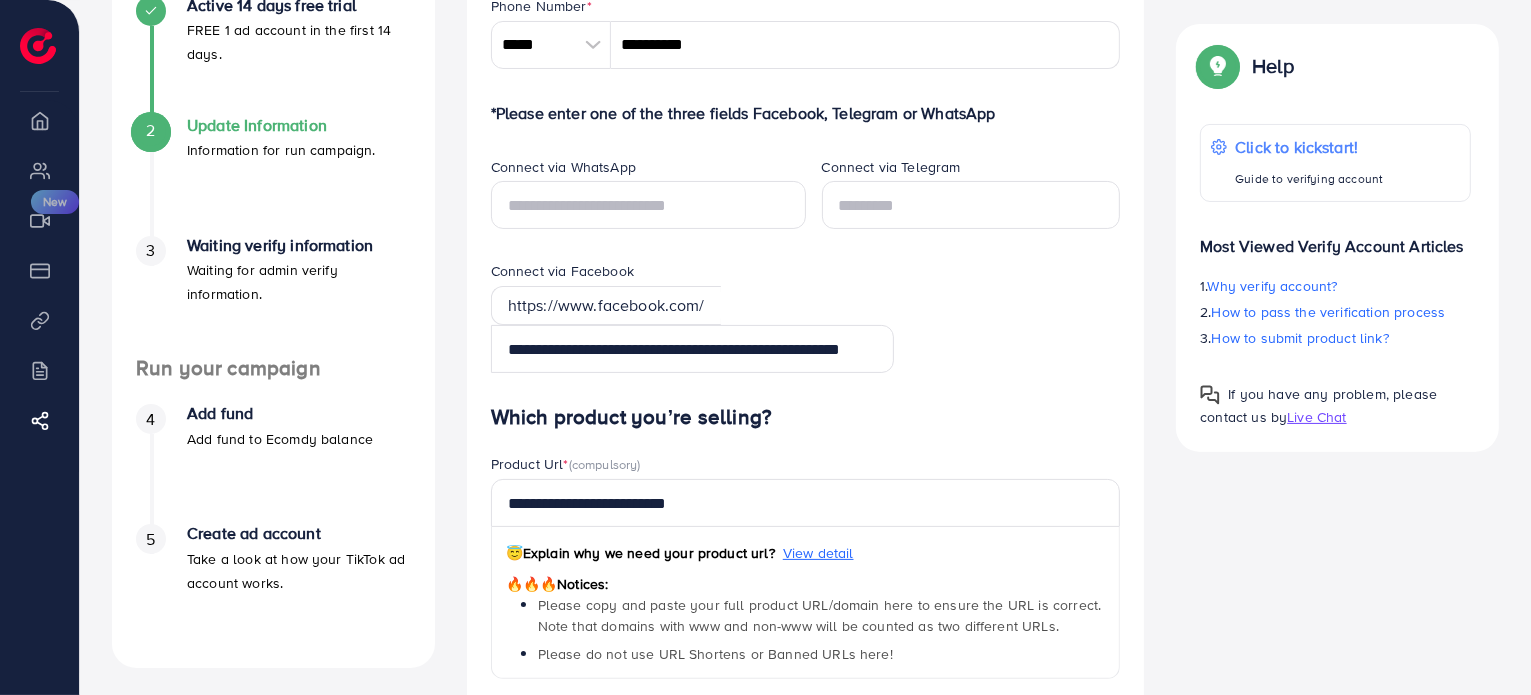 click on "Which product you’re selling?" at bounding box center (806, 417) 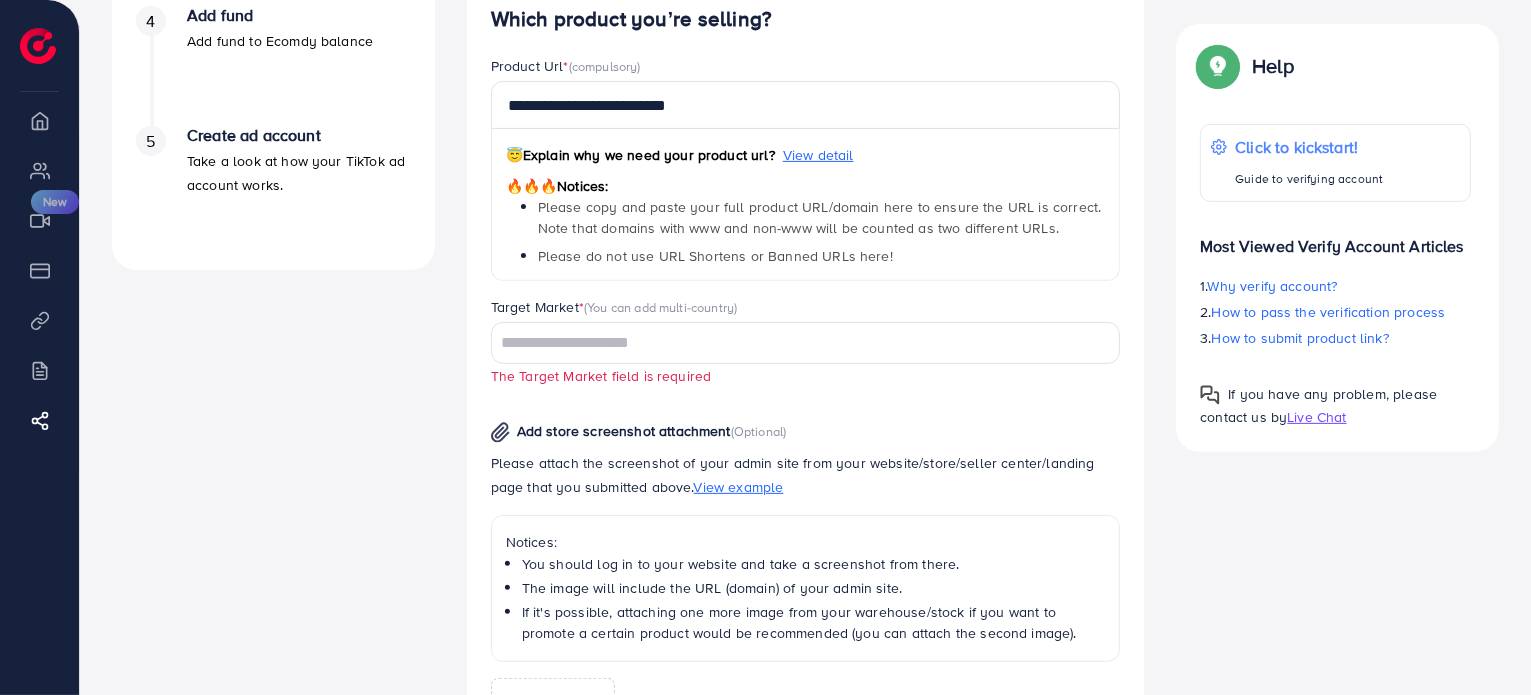scroll, scrollTop: 781, scrollLeft: 0, axis: vertical 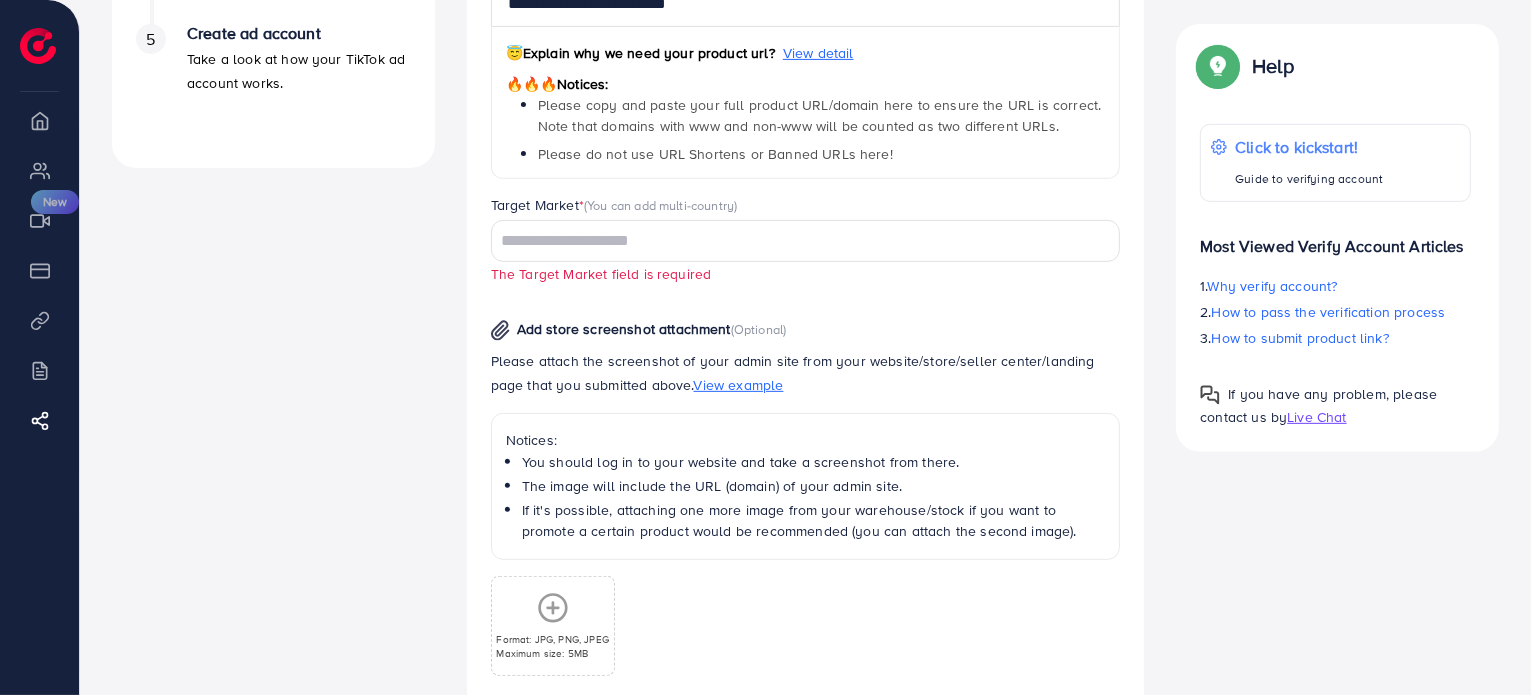 click at bounding box center (794, 241) 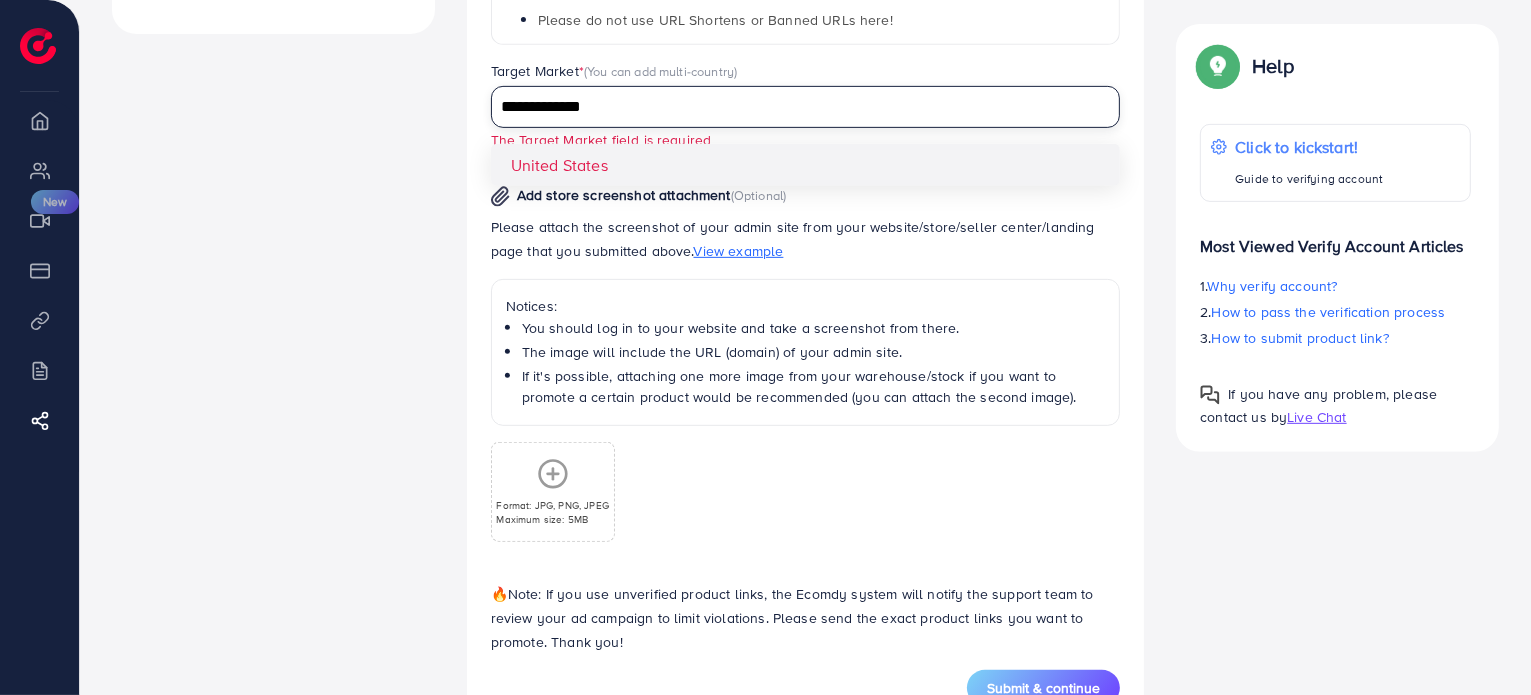 scroll, scrollTop: 940, scrollLeft: 0, axis: vertical 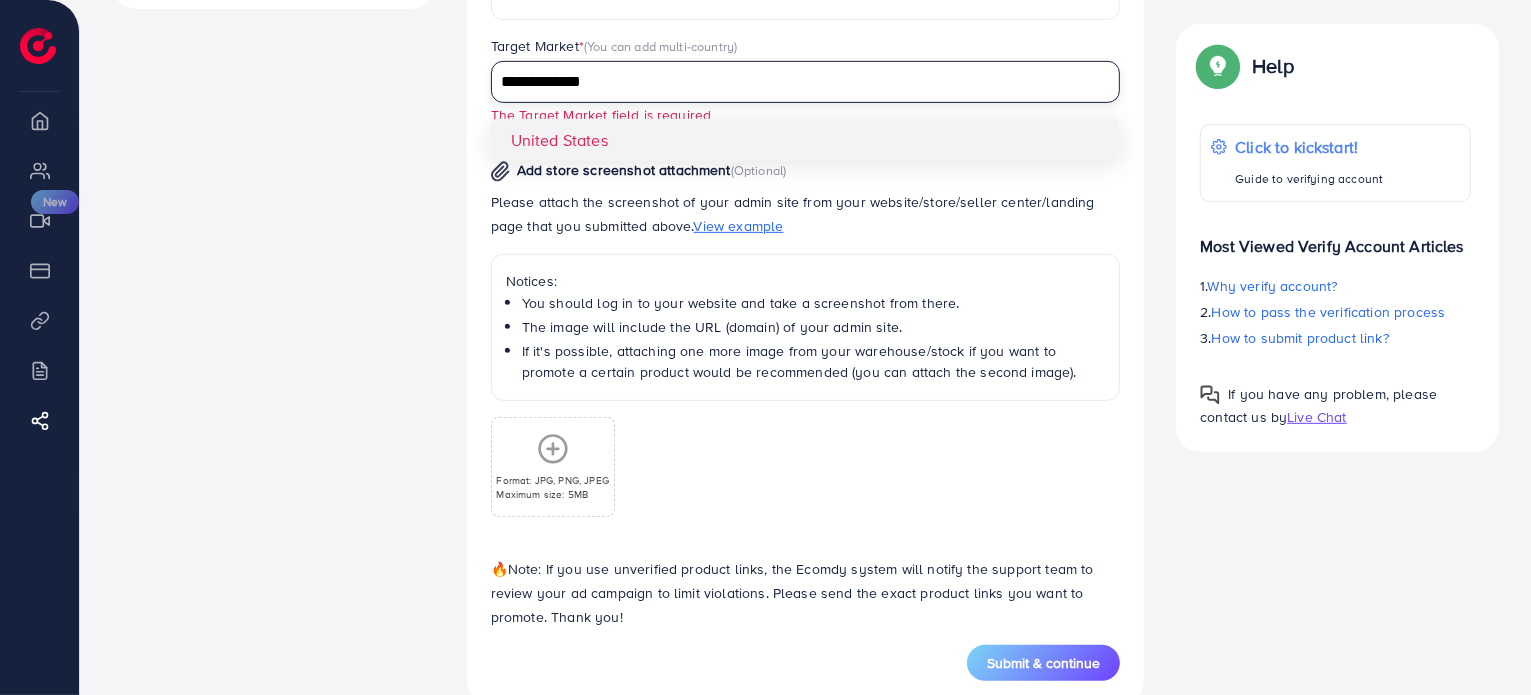 click on "A quick setup guide for your business.   Get started   Active 14 days free trial   FREE 1 ad account in the first 14 days.   2   Update Information   Information for run campaign.   3   Waiting verify information   Waiting for admin verify information.   Run your campaign   4   Add fund   Add fund to Ecomdy balance   5   Create ad account   Take a look at how your TikTok ad account works." at bounding box center [273, -56] 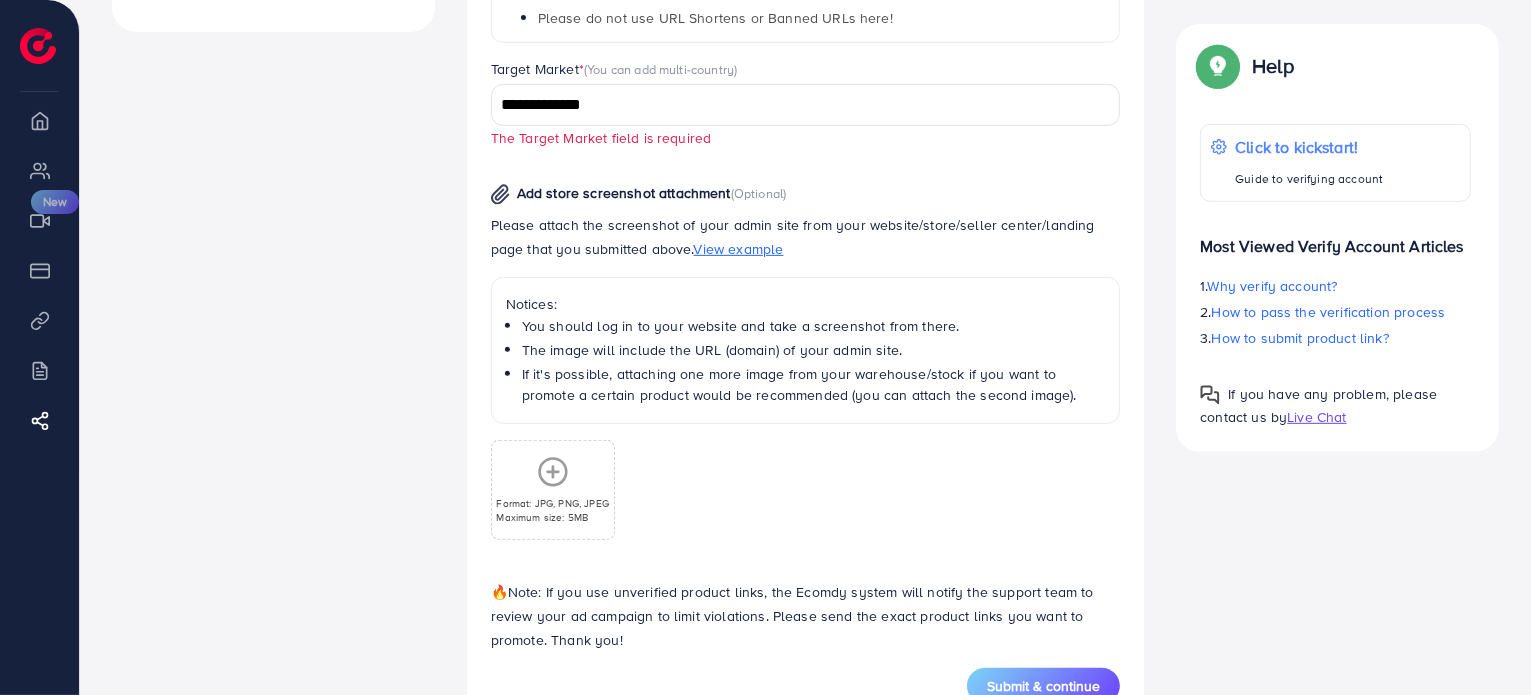 scroll, scrollTop: 940, scrollLeft: 0, axis: vertical 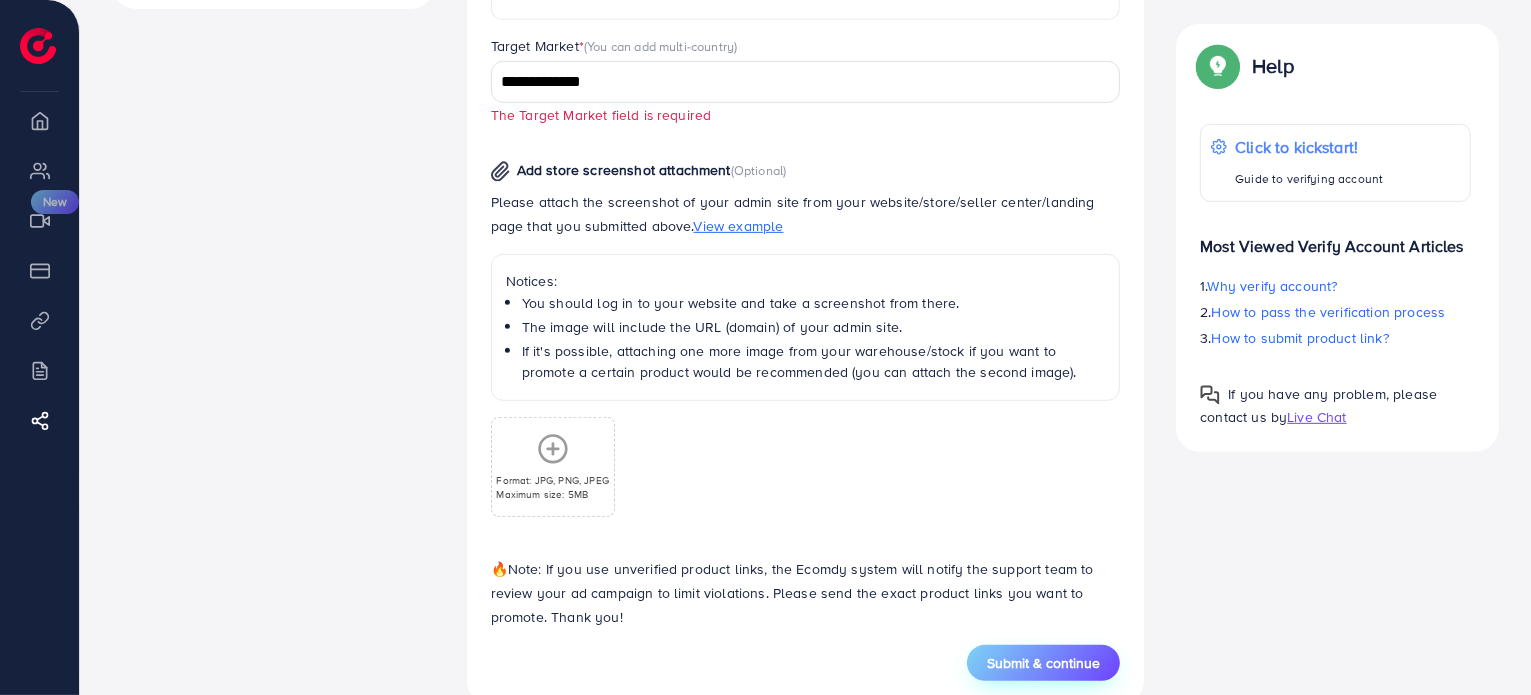 click on "Submit & continue" at bounding box center [1043, 663] 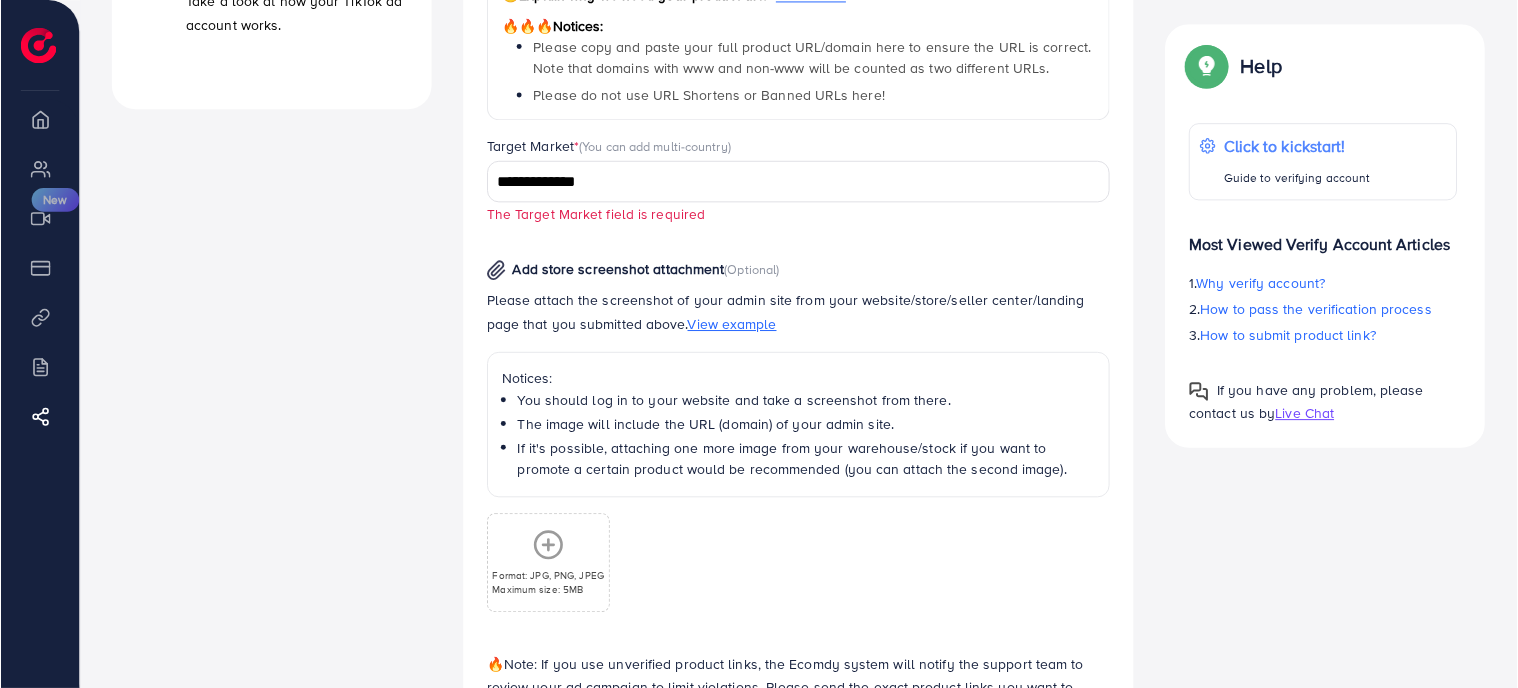 scroll, scrollTop: 736, scrollLeft: 0, axis: vertical 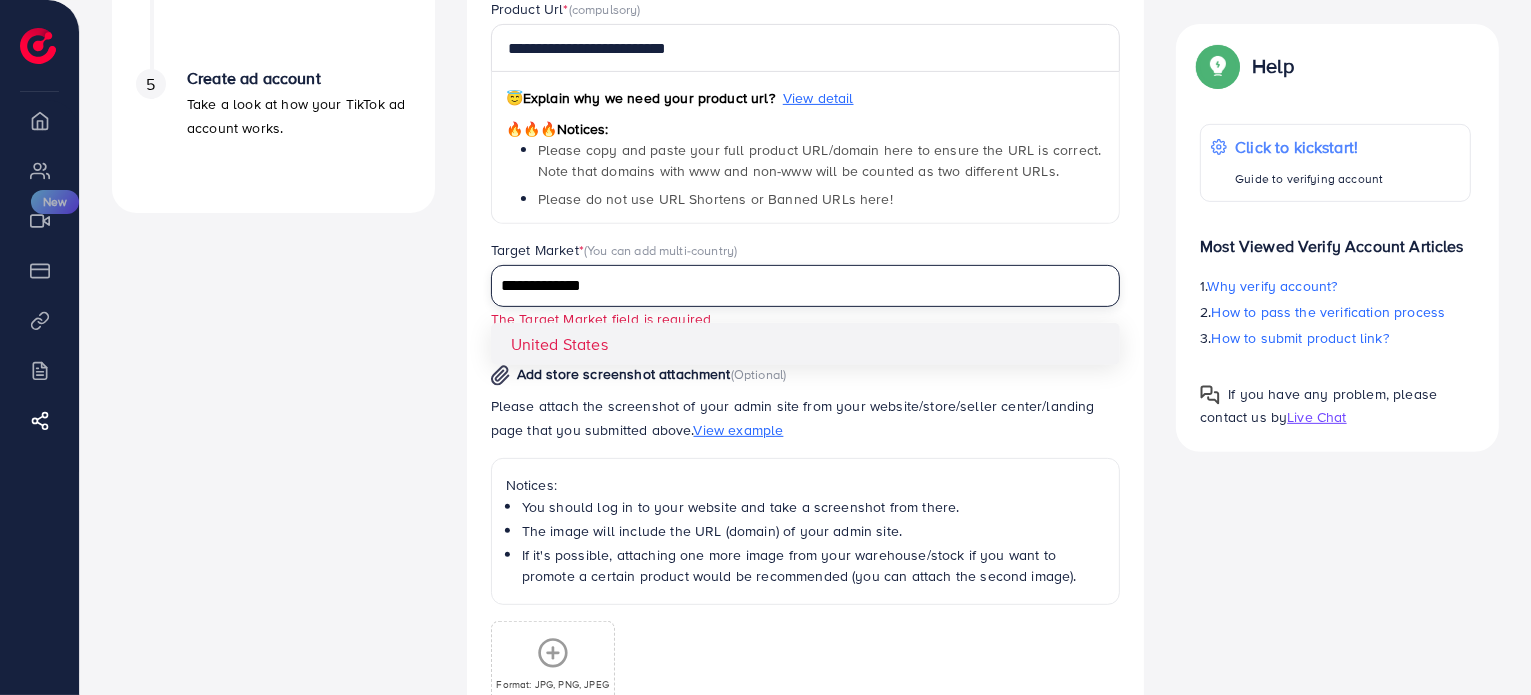 click on "**********" at bounding box center [794, 286] 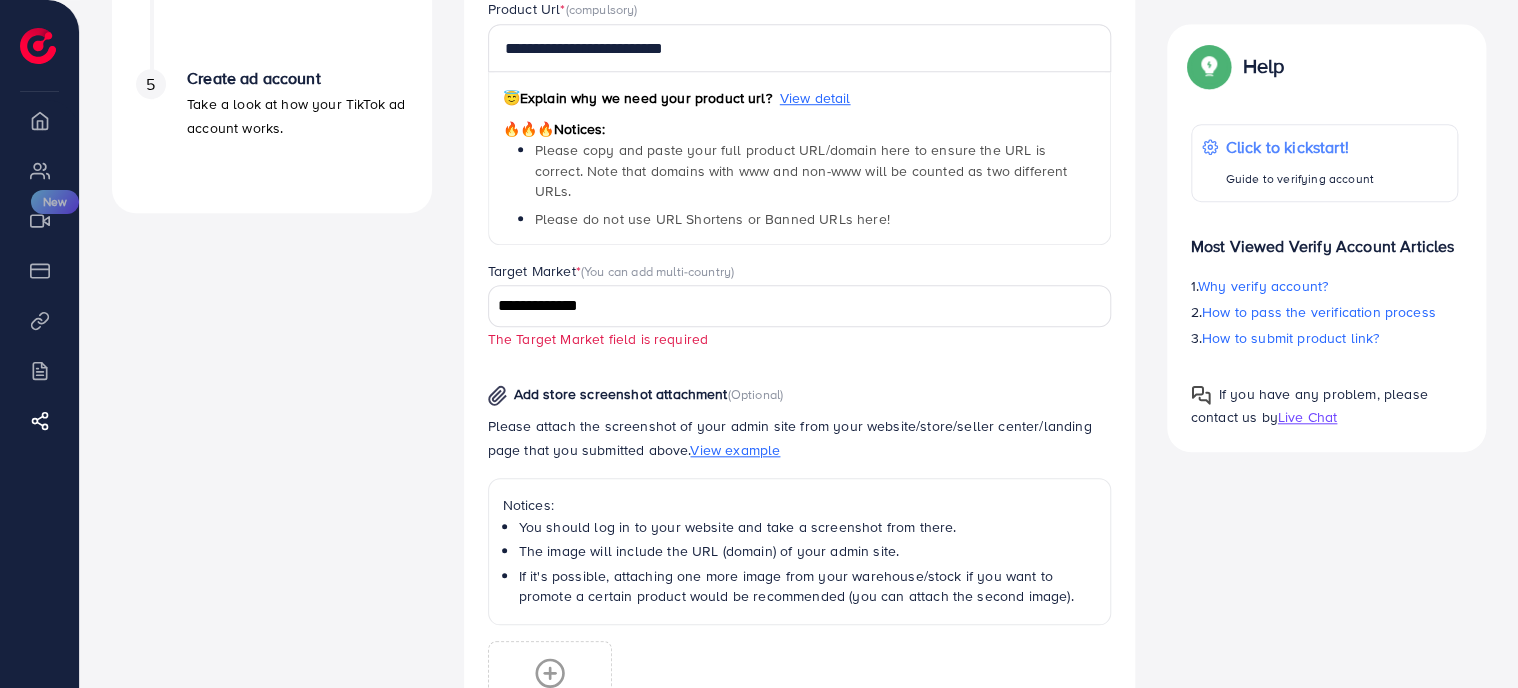 click 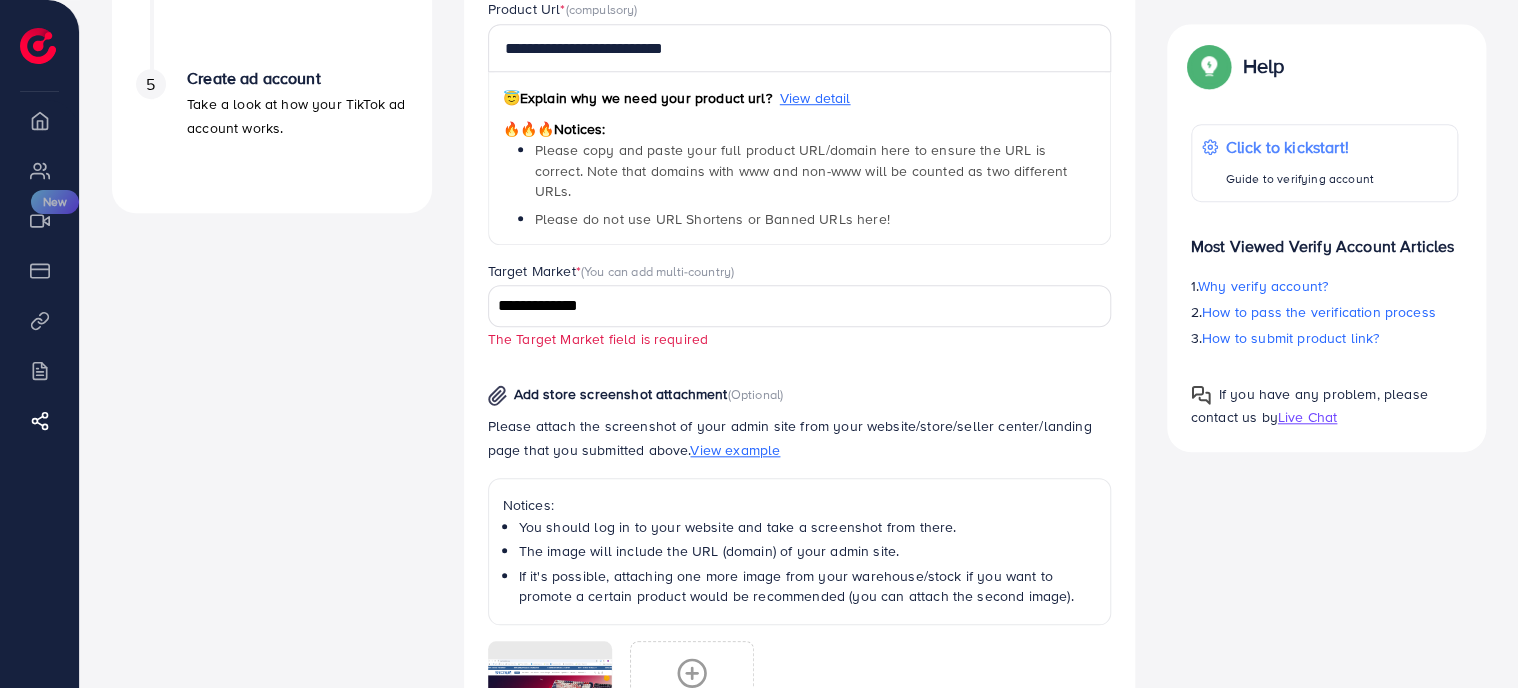 scroll, scrollTop: 636, scrollLeft: 0, axis: vertical 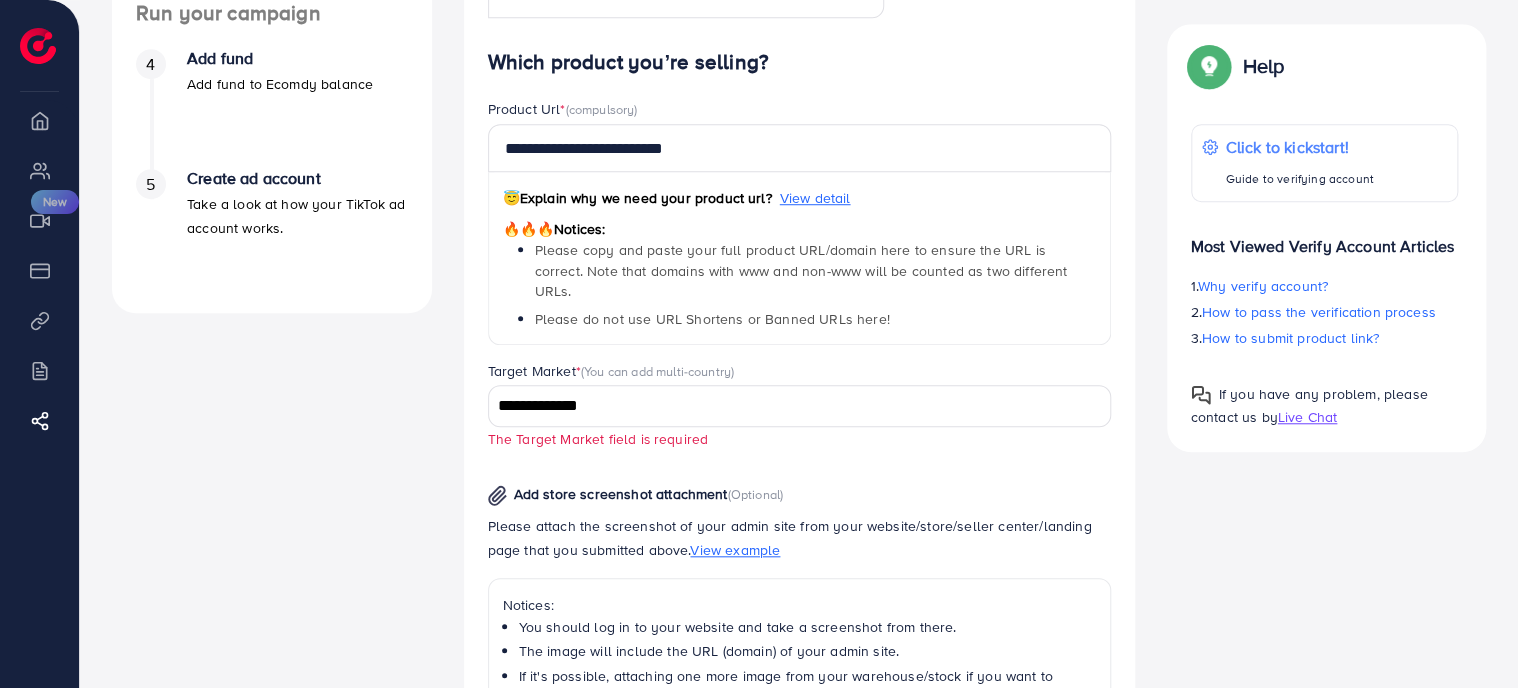 click on "**********" at bounding box center (788, 406) 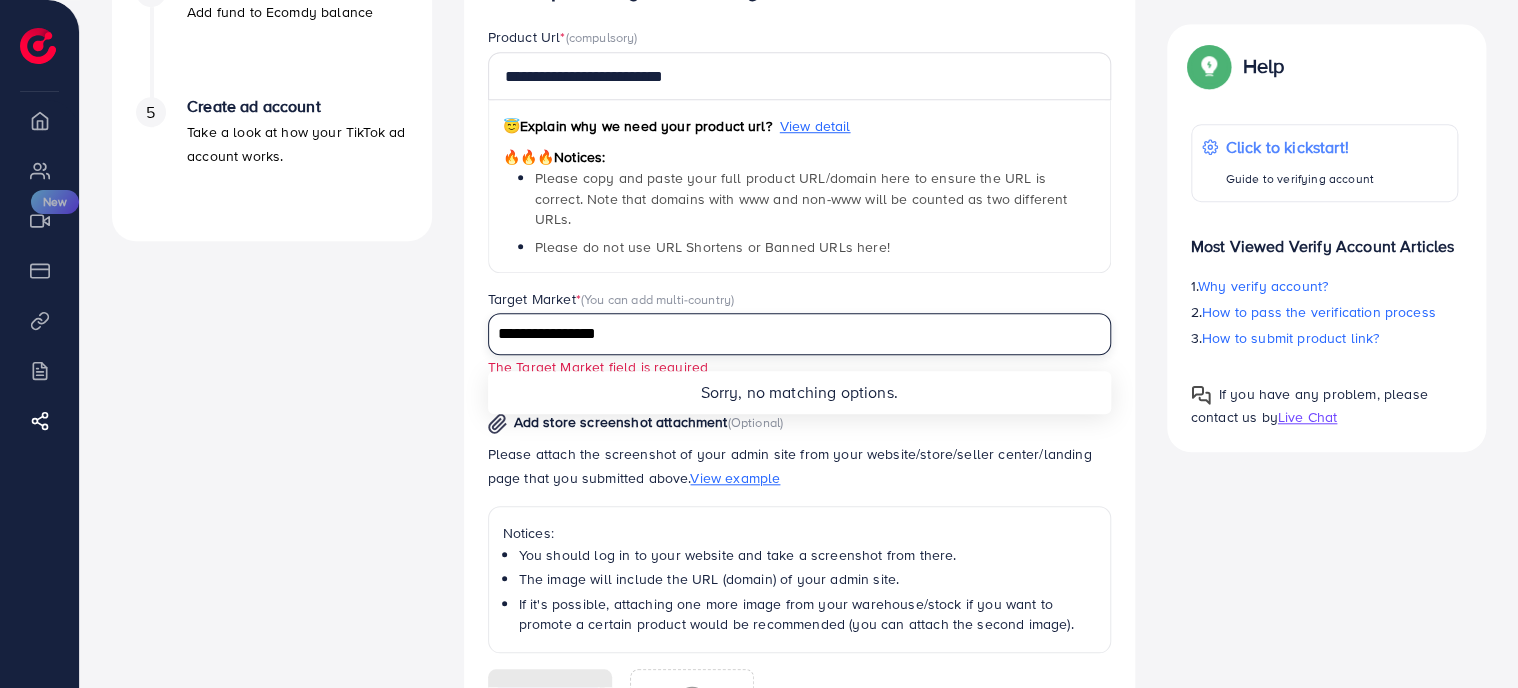 scroll, scrollTop: 836, scrollLeft: 0, axis: vertical 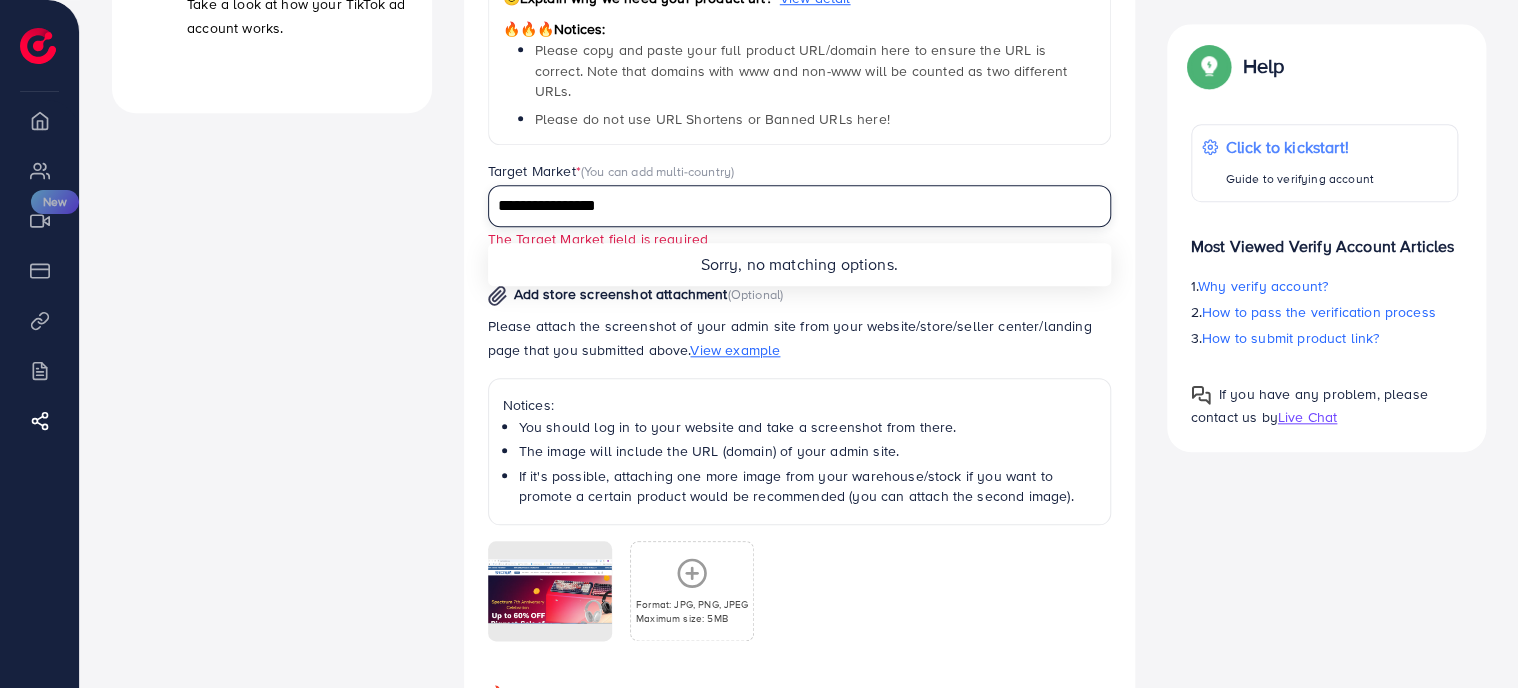 click on "A quick setup guide for your business.   Get started   Active 14 days free trial   FREE 1 ad account in the first 14 days.   2   Update Information   Information for run campaign.   3   Waiting verify information   Waiting for admin verify information.   Run your campaign   4   Add fund   Add fund to Ecomdy balance   5   Create ad account   Take a look at how your TikTok ad account works." at bounding box center [272, 58] 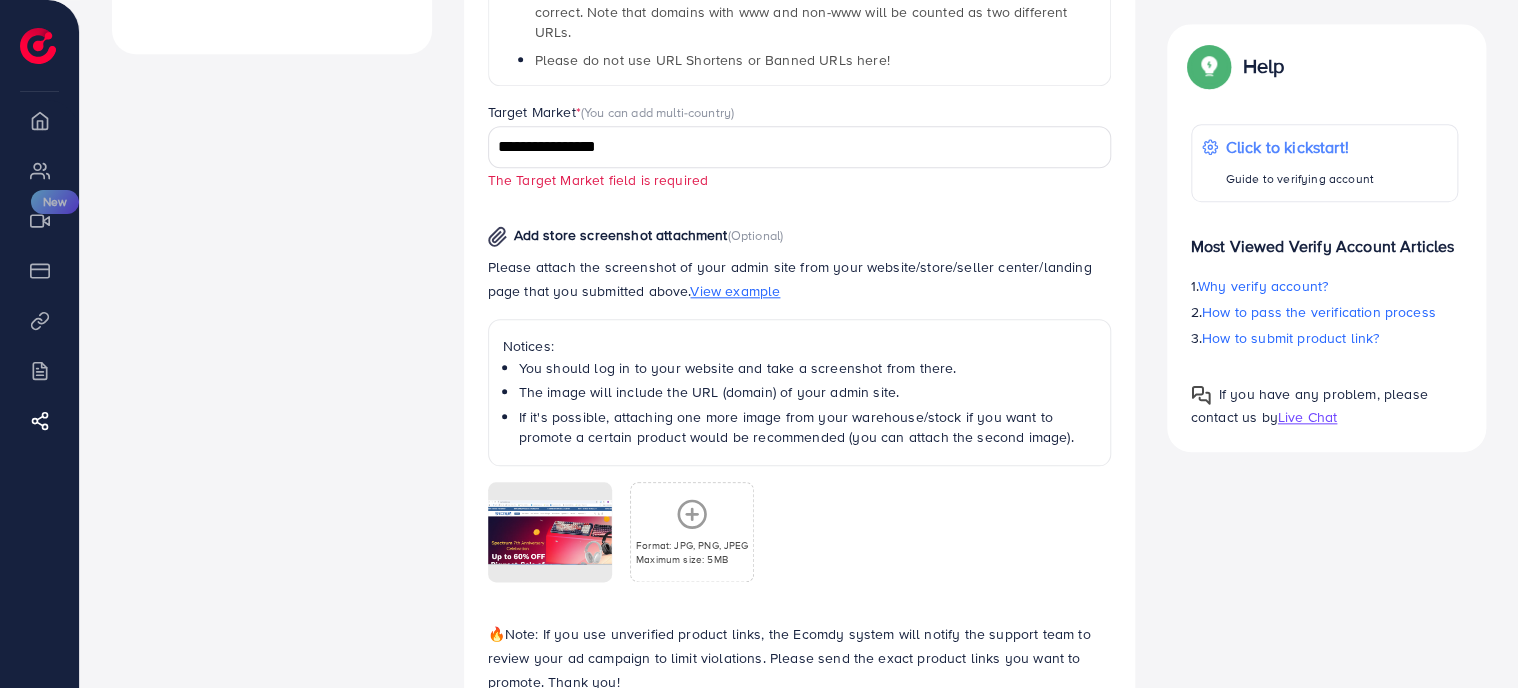scroll, scrollTop: 948, scrollLeft: 0, axis: vertical 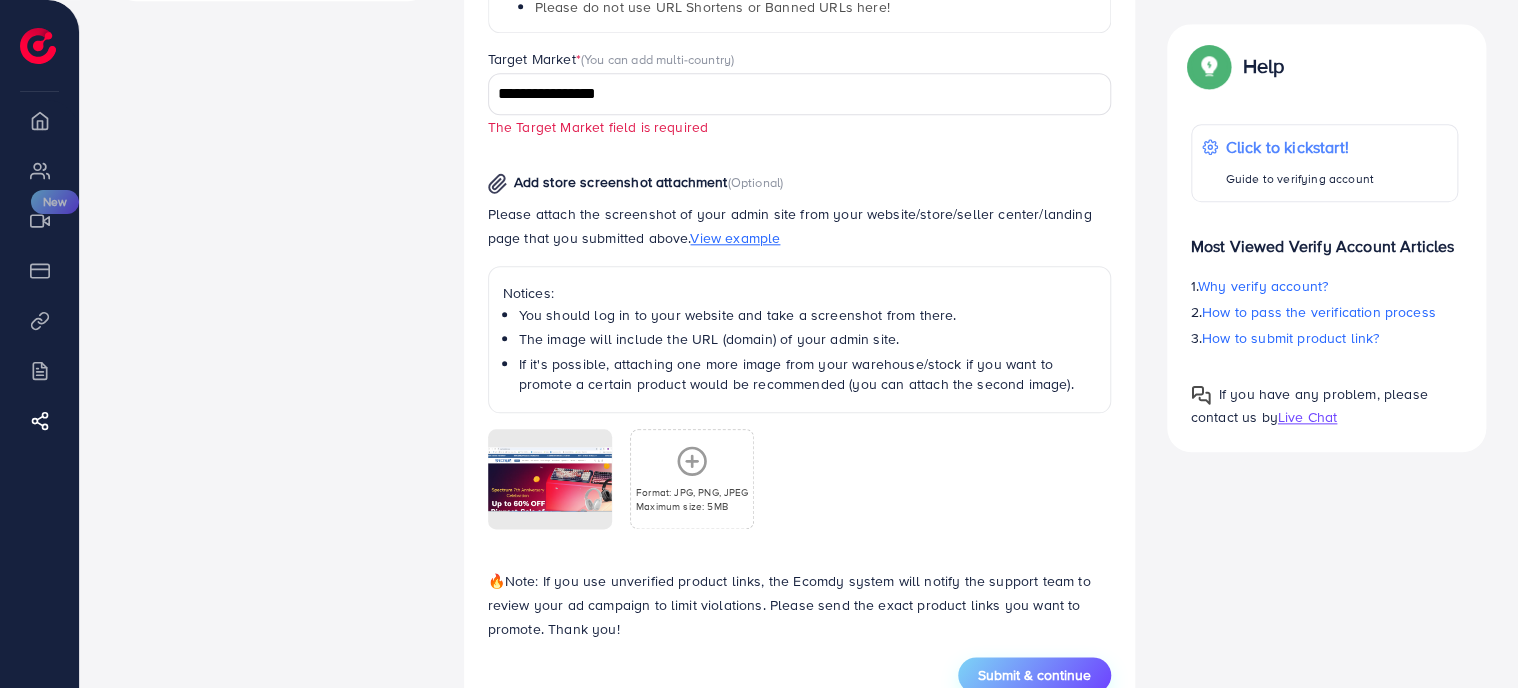 click on "Submit & continue" at bounding box center (1034, 675) 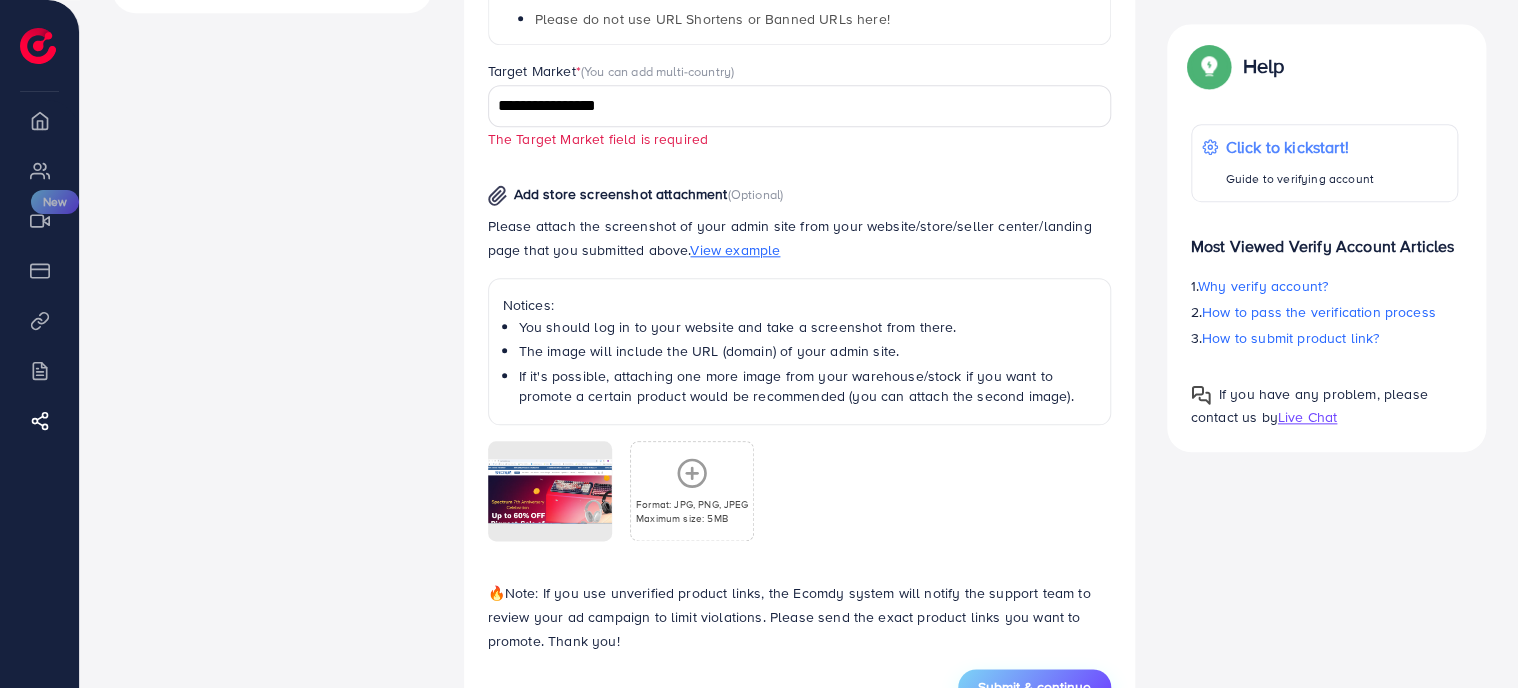 click on "Submit & continue" at bounding box center [1034, 687] 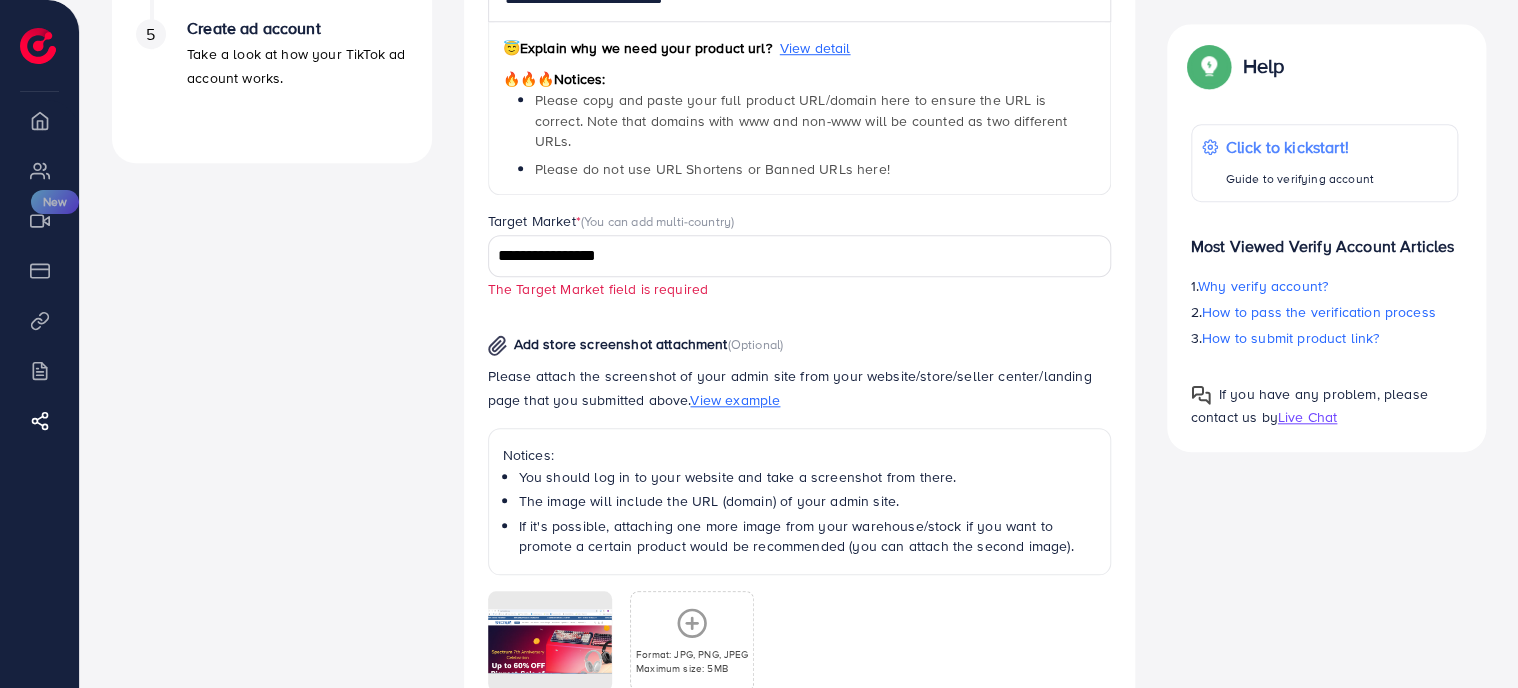 scroll, scrollTop: 736, scrollLeft: 0, axis: vertical 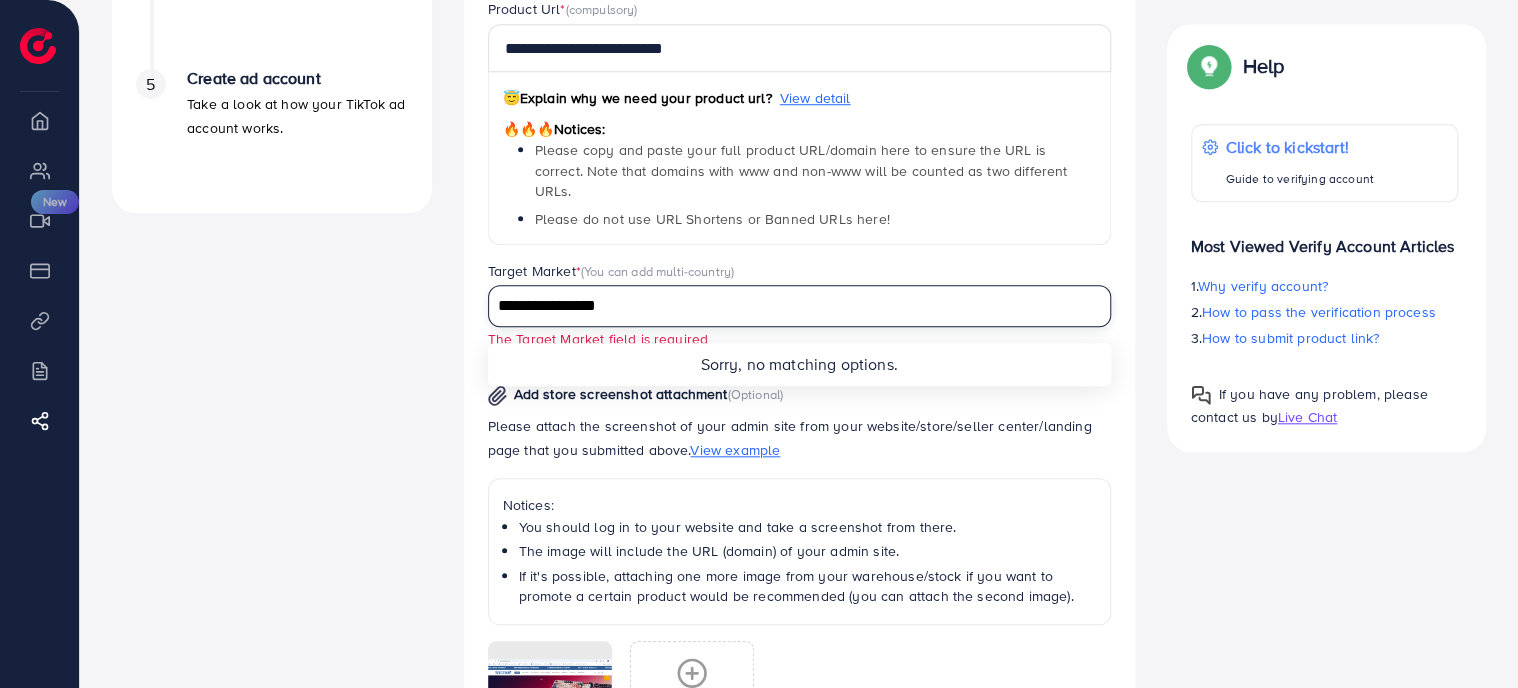 click on "**********" at bounding box center (788, 306) 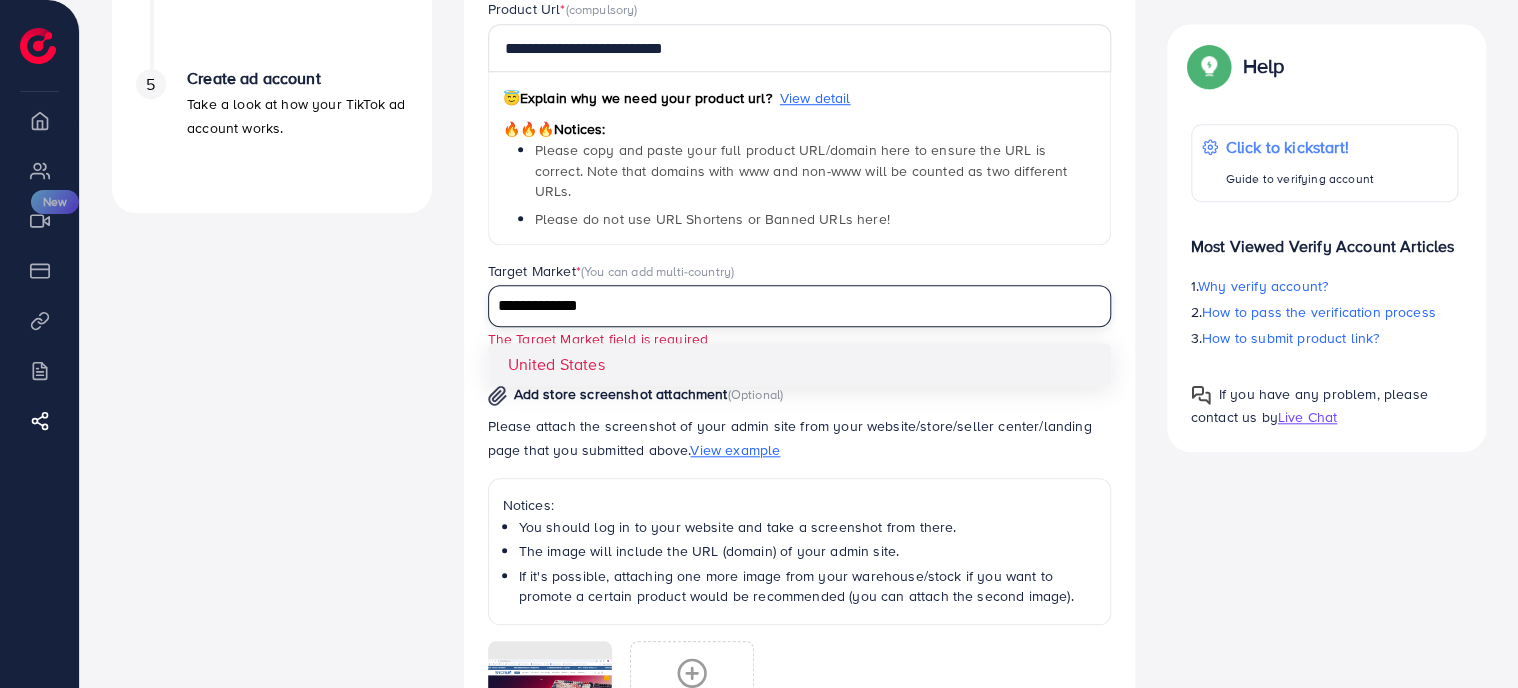 type on "**********" 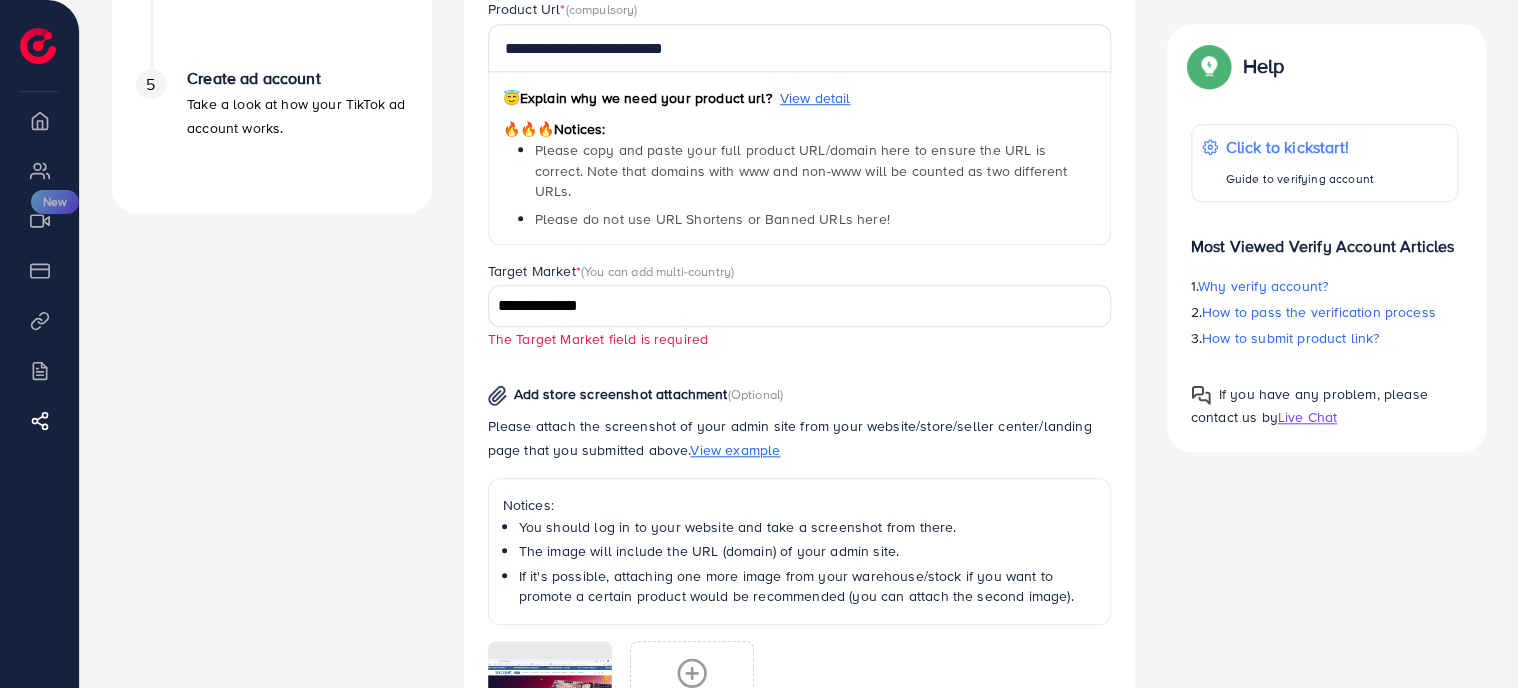 click on "A quick setup guide for your business.   Get started   Active 14 days free trial   FREE 1 ad account in the first 14 days.   2   Update Information   Information for run campaign.   3   Waiting verify information   Waiting for admin verify information.   Run your campaign   4   Add fund   Add fund to Ecomdy balance   5   Create ad account   Take a look at how your TikTok ad account works." at bounding box center (272, 158) 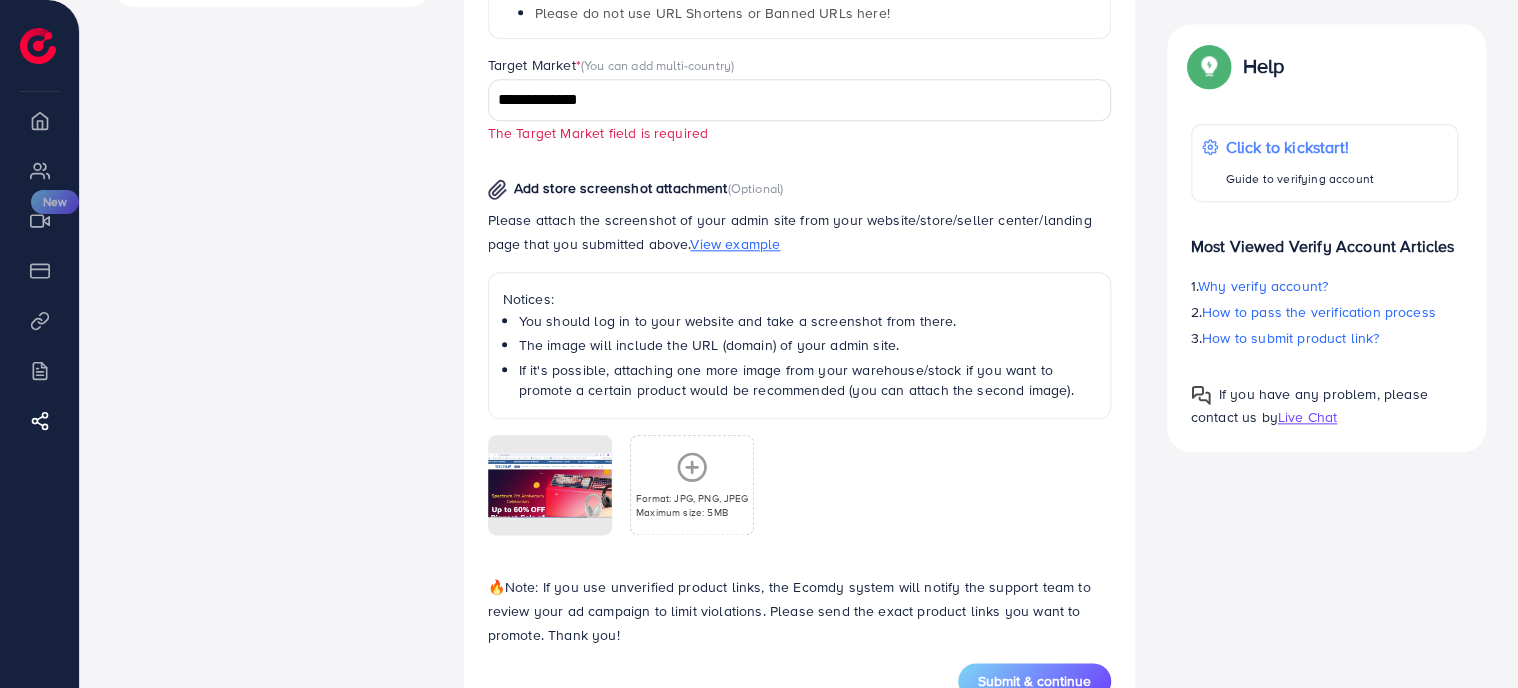 scroll, scrollTop: 948, scrollLeft: 0, axis: vertical 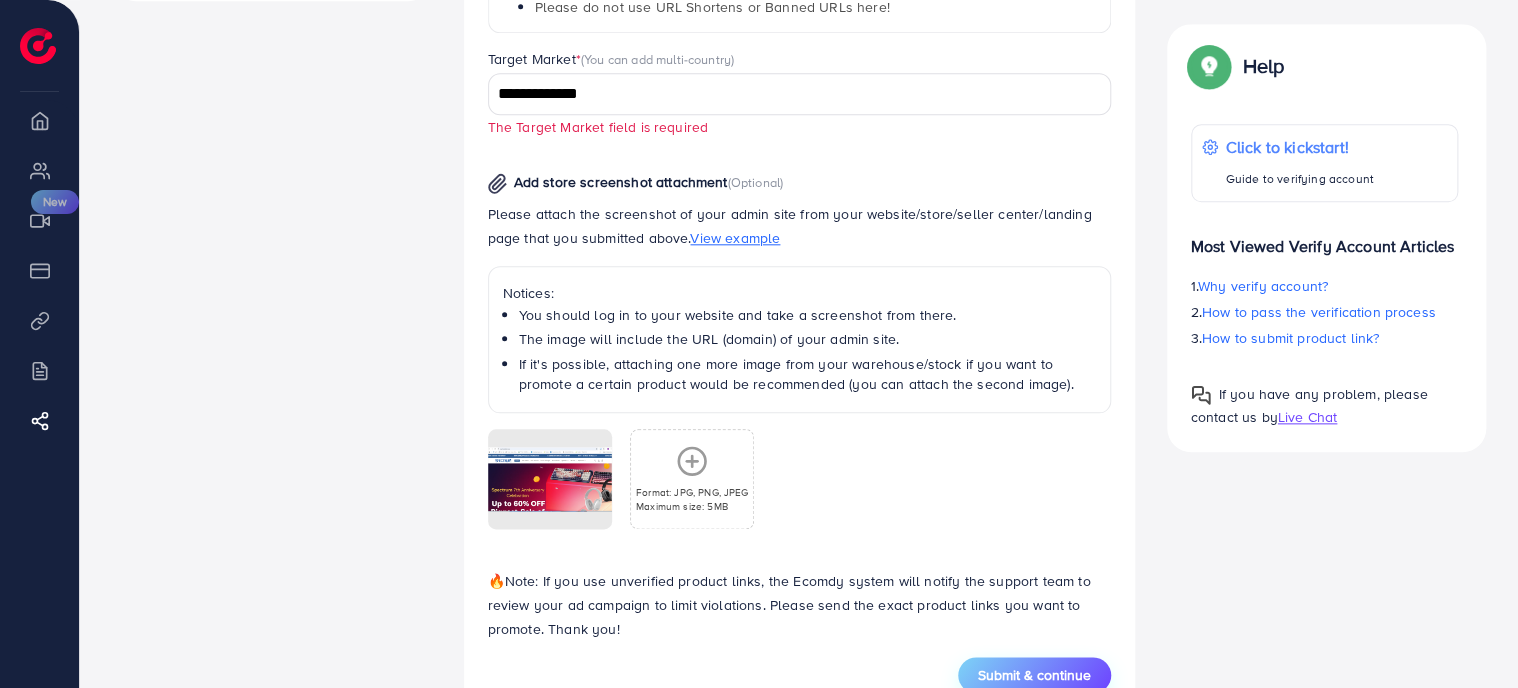 click on "Submit & continue" at bounding box center [1034, 675] 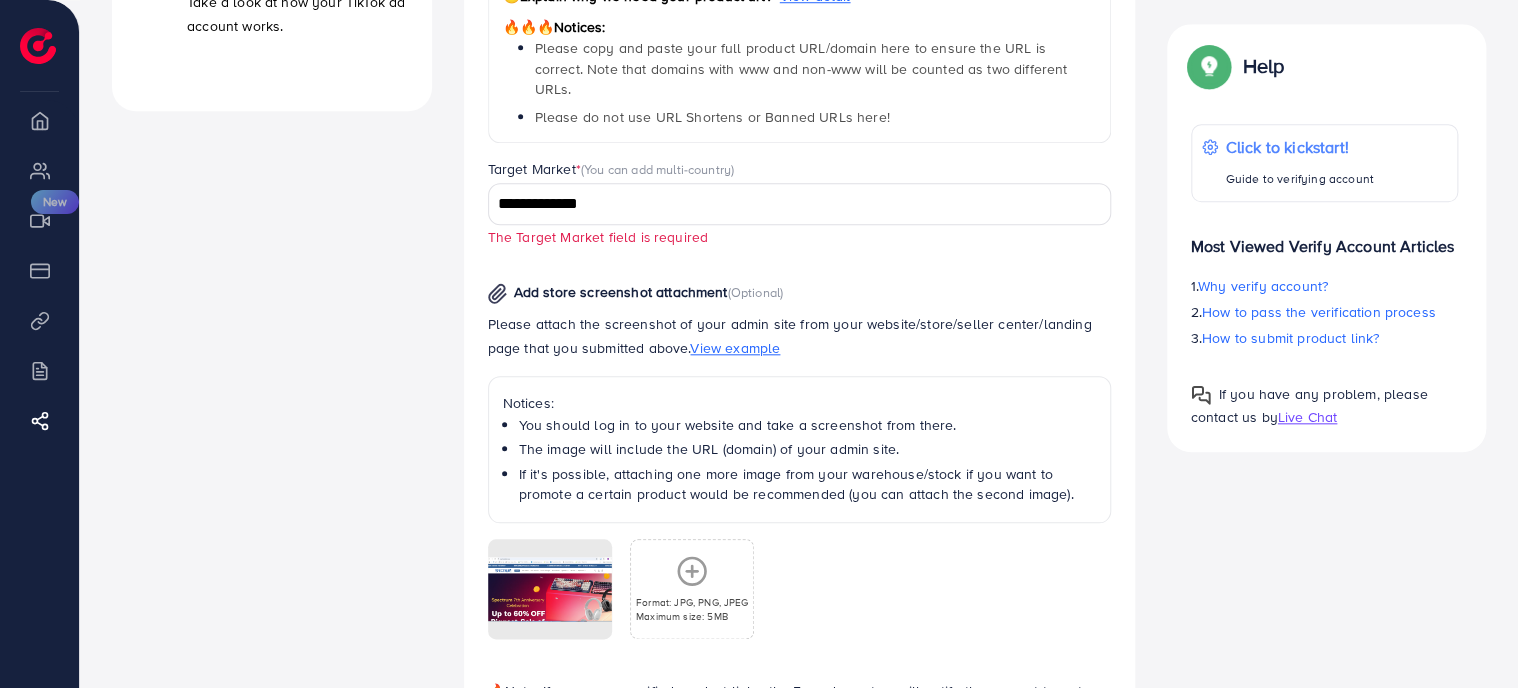 scroll, scrollTop: 736, scrollLeft: 0, axis: vertical 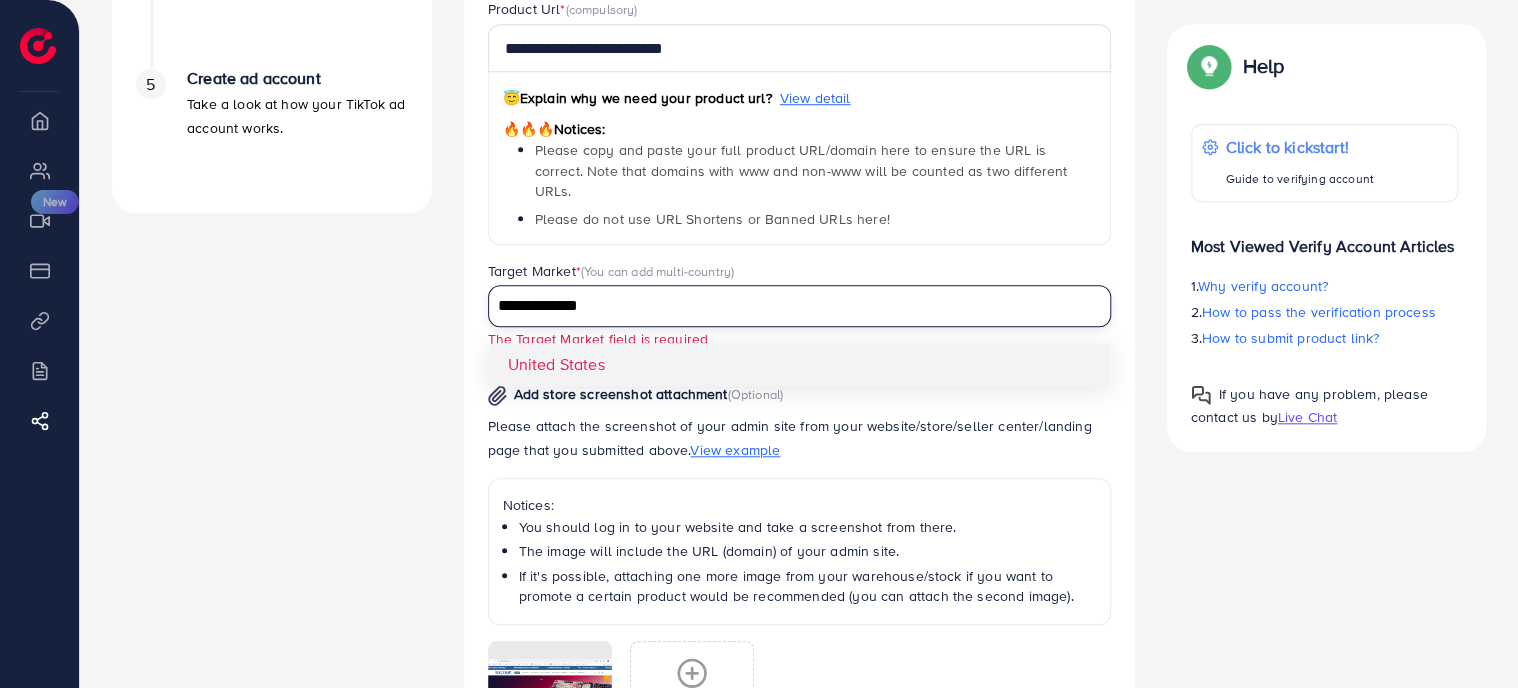 click on "**********" at bounding box center (788, 306) 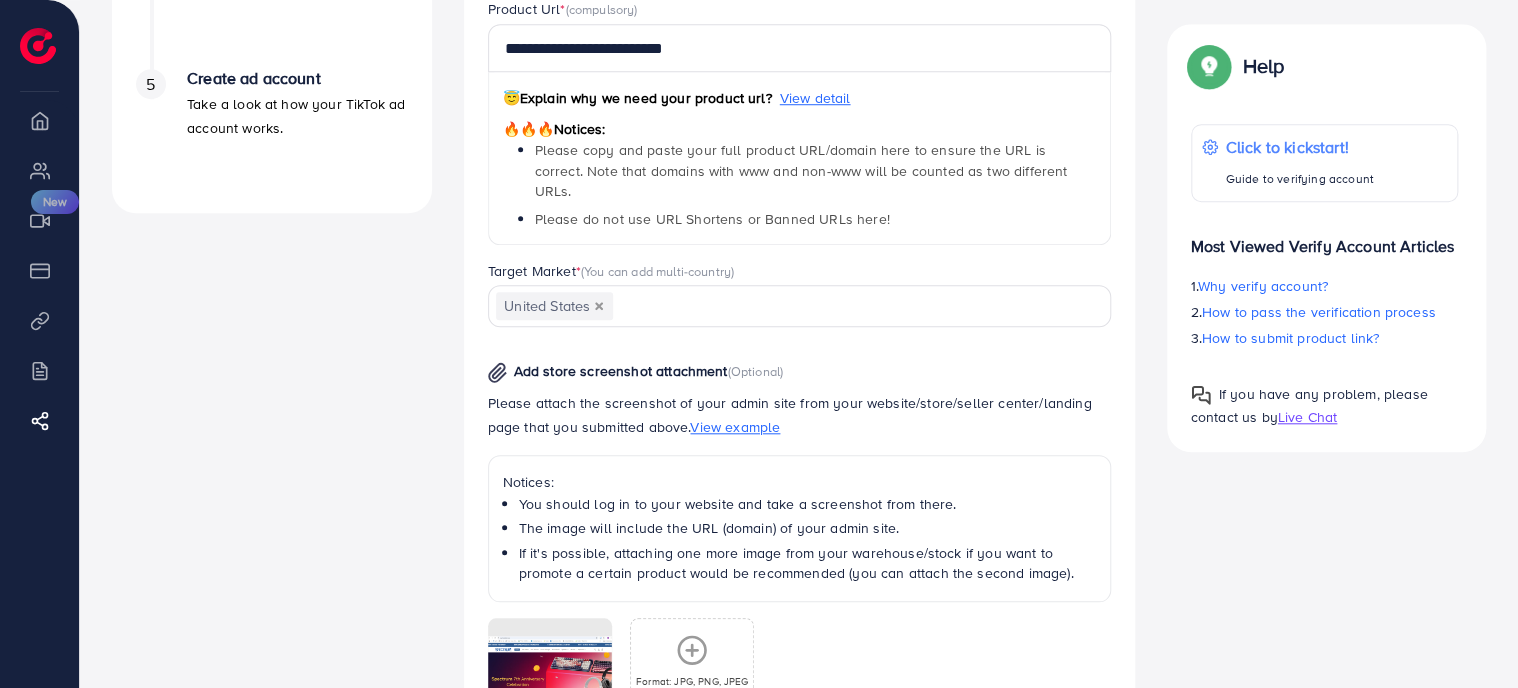 click on "**********" at bounding box center [799, 398] 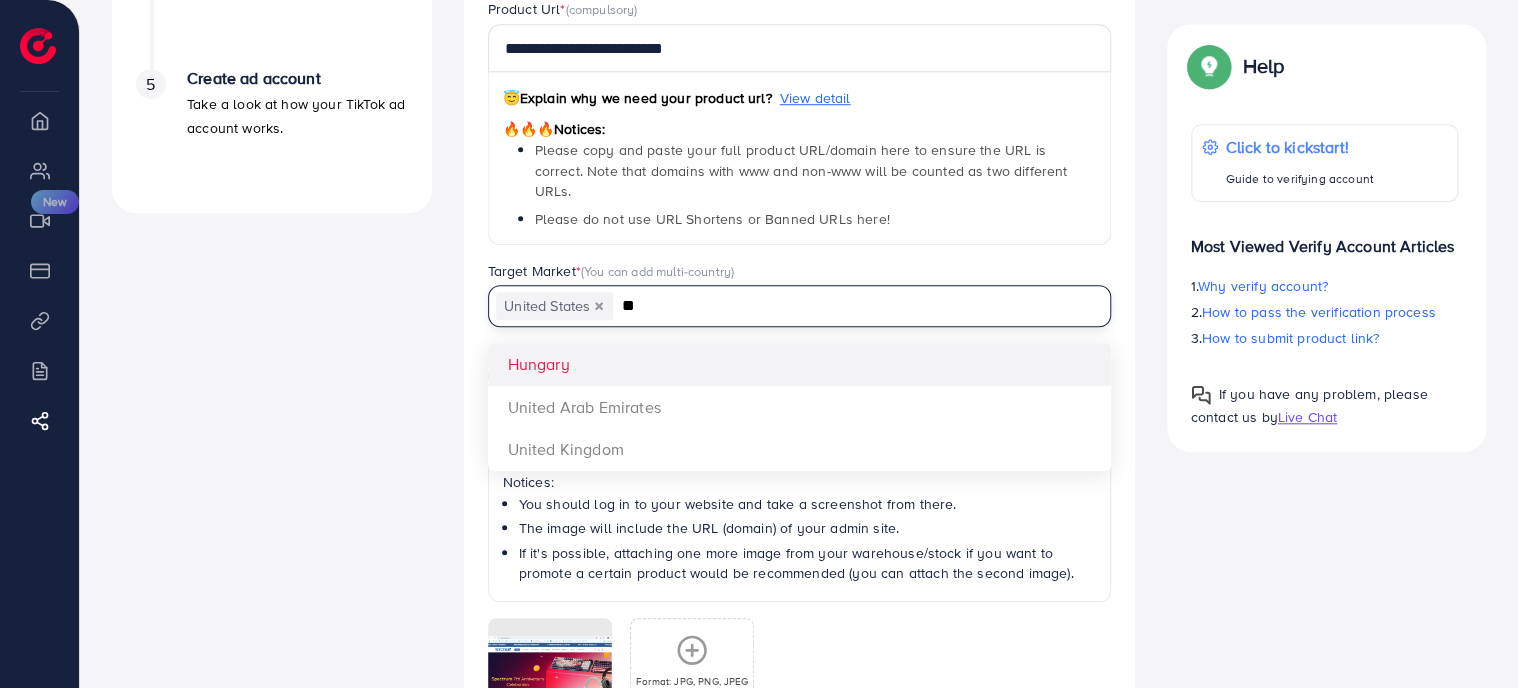 type on "*" 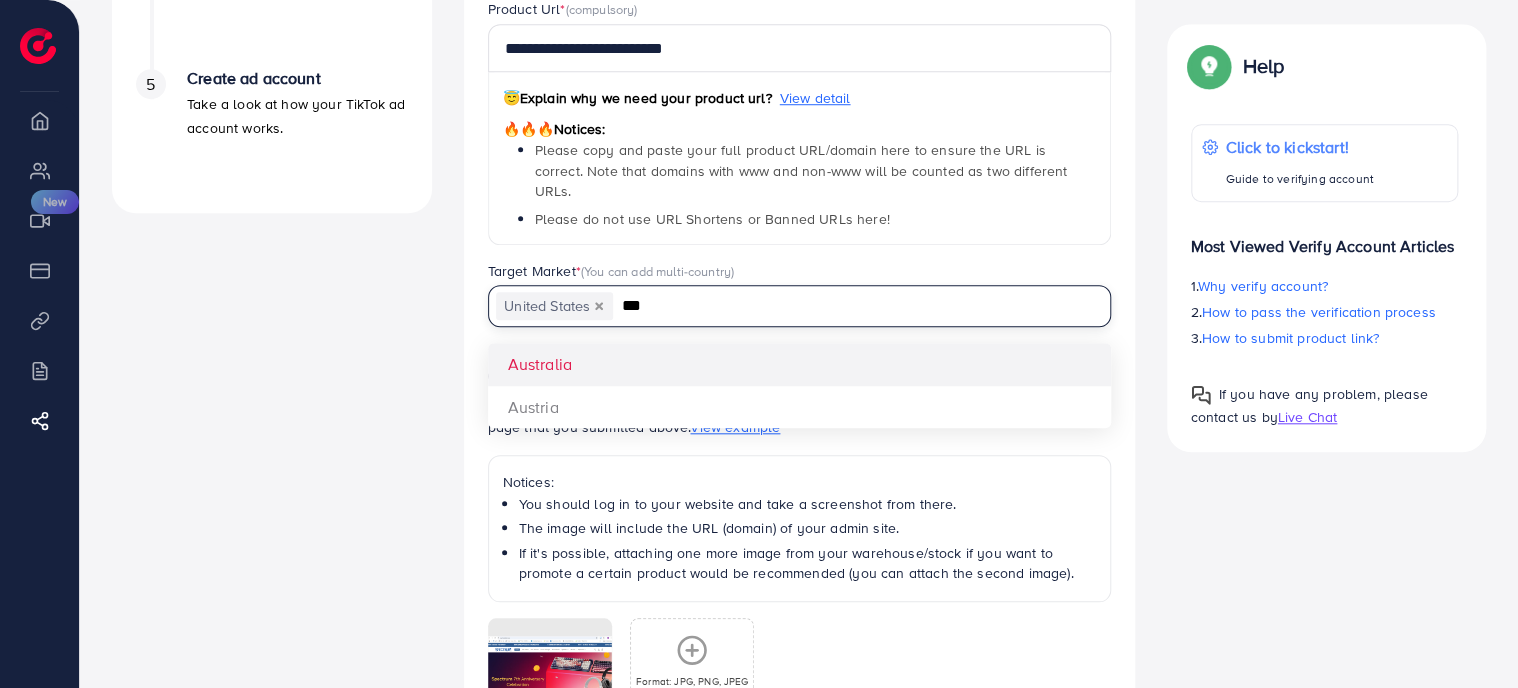 type on "***" 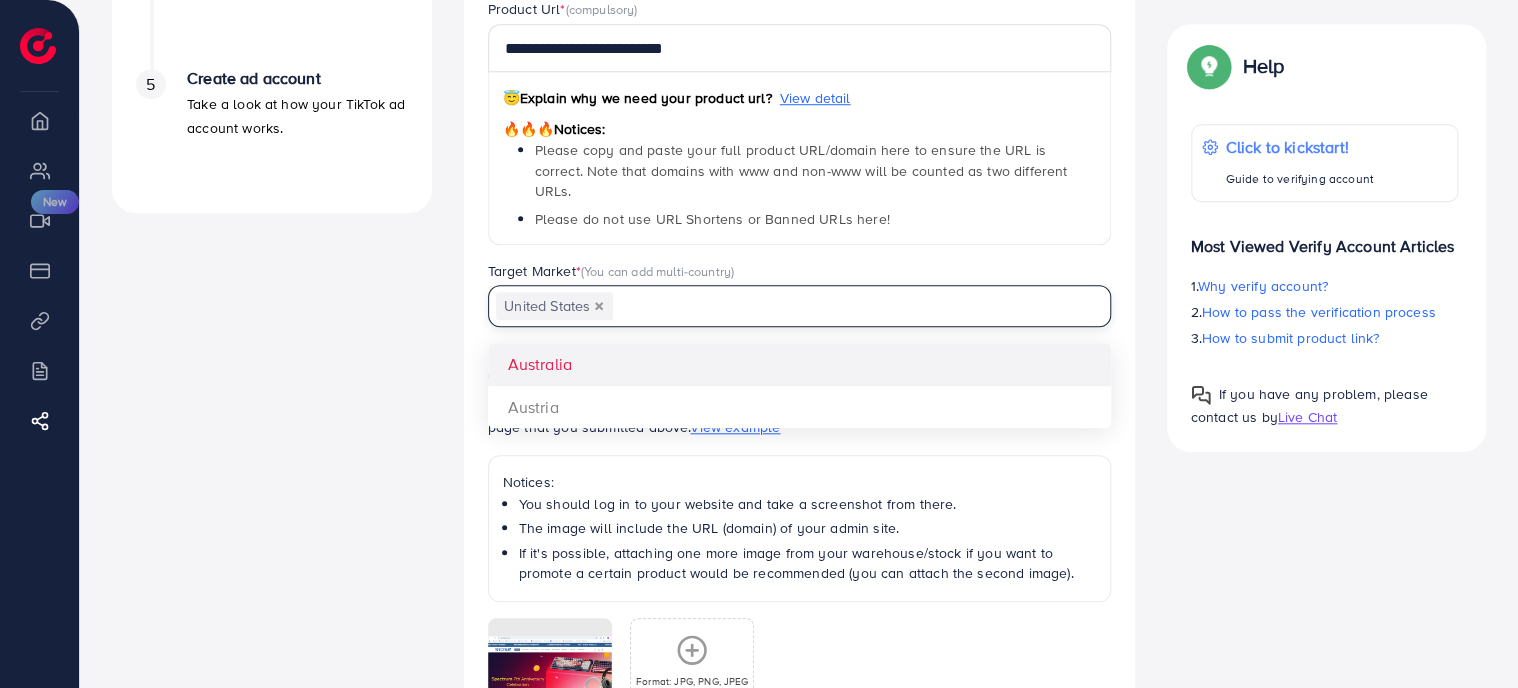 click on "**********" at bounding box center (799, 398) 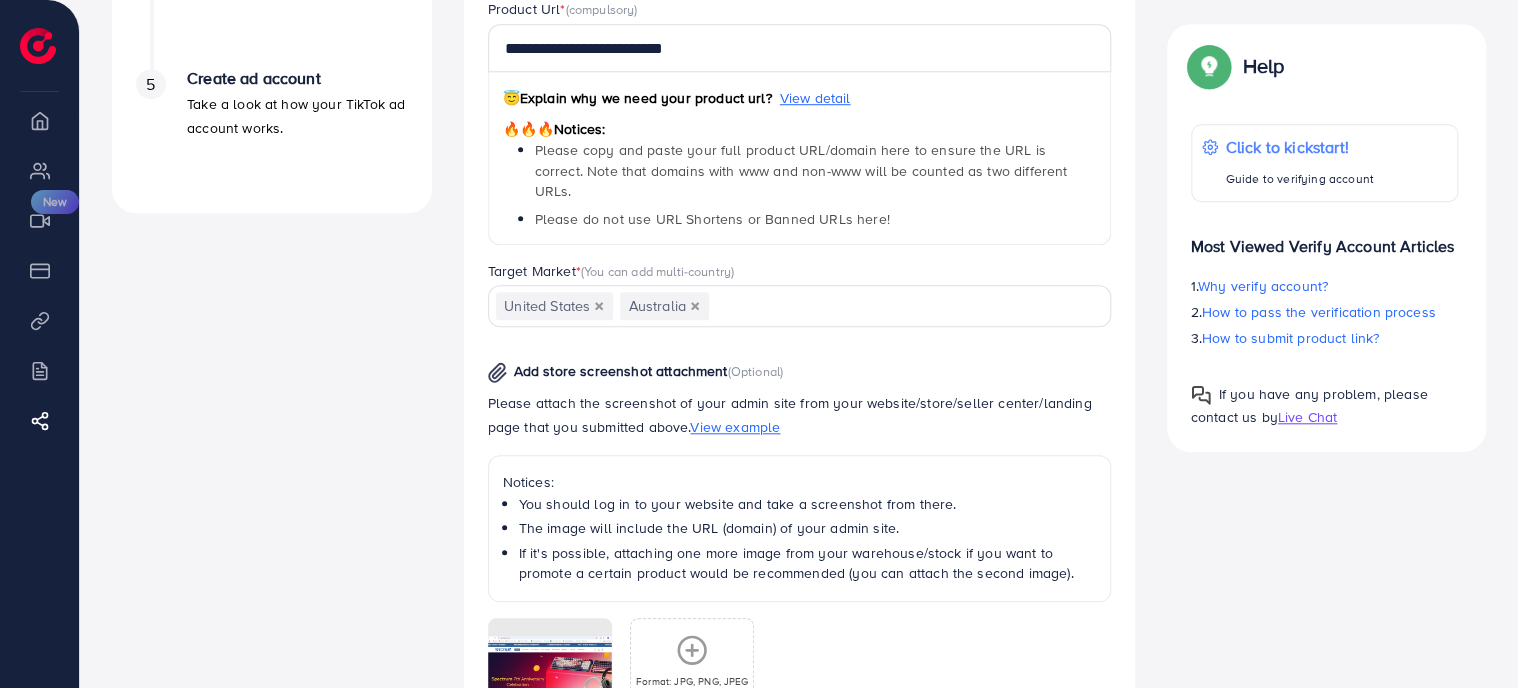 click at bounding box center (898, 306) 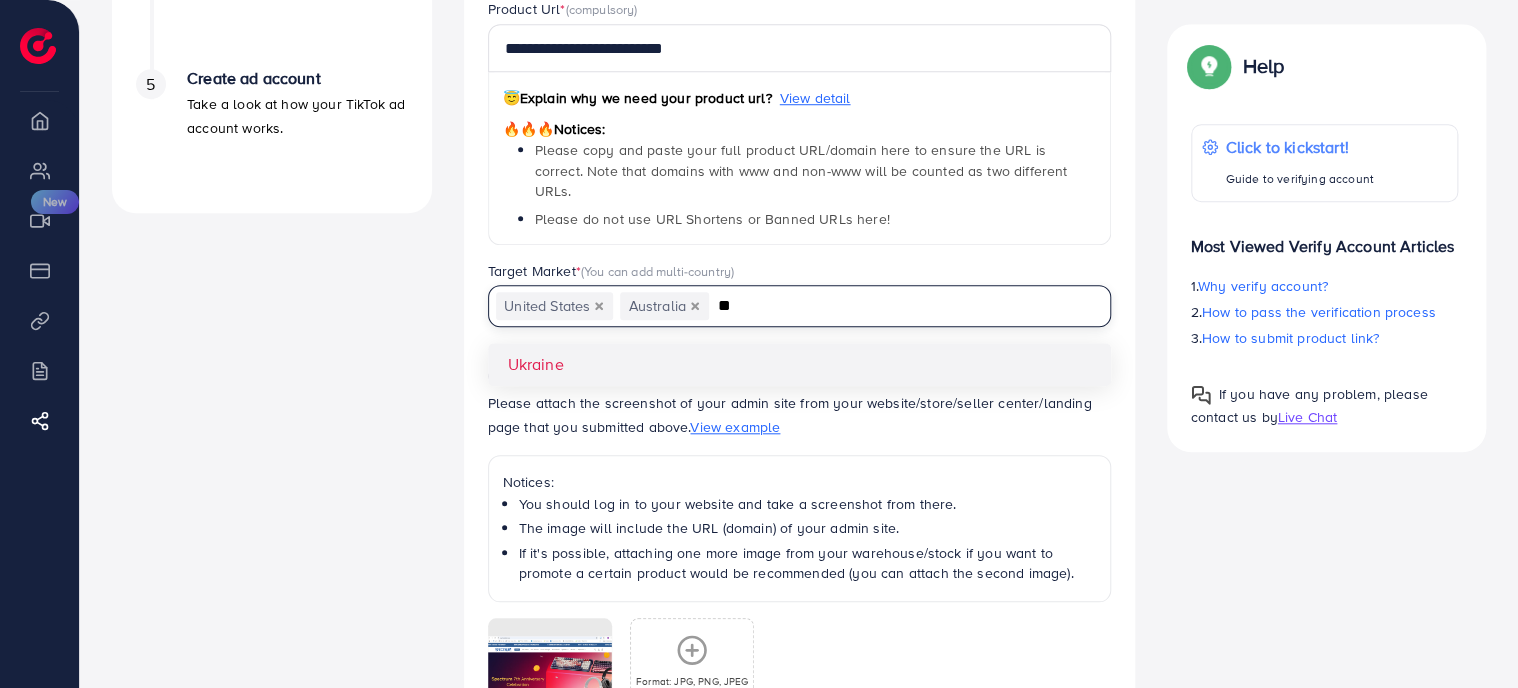 type on "*" 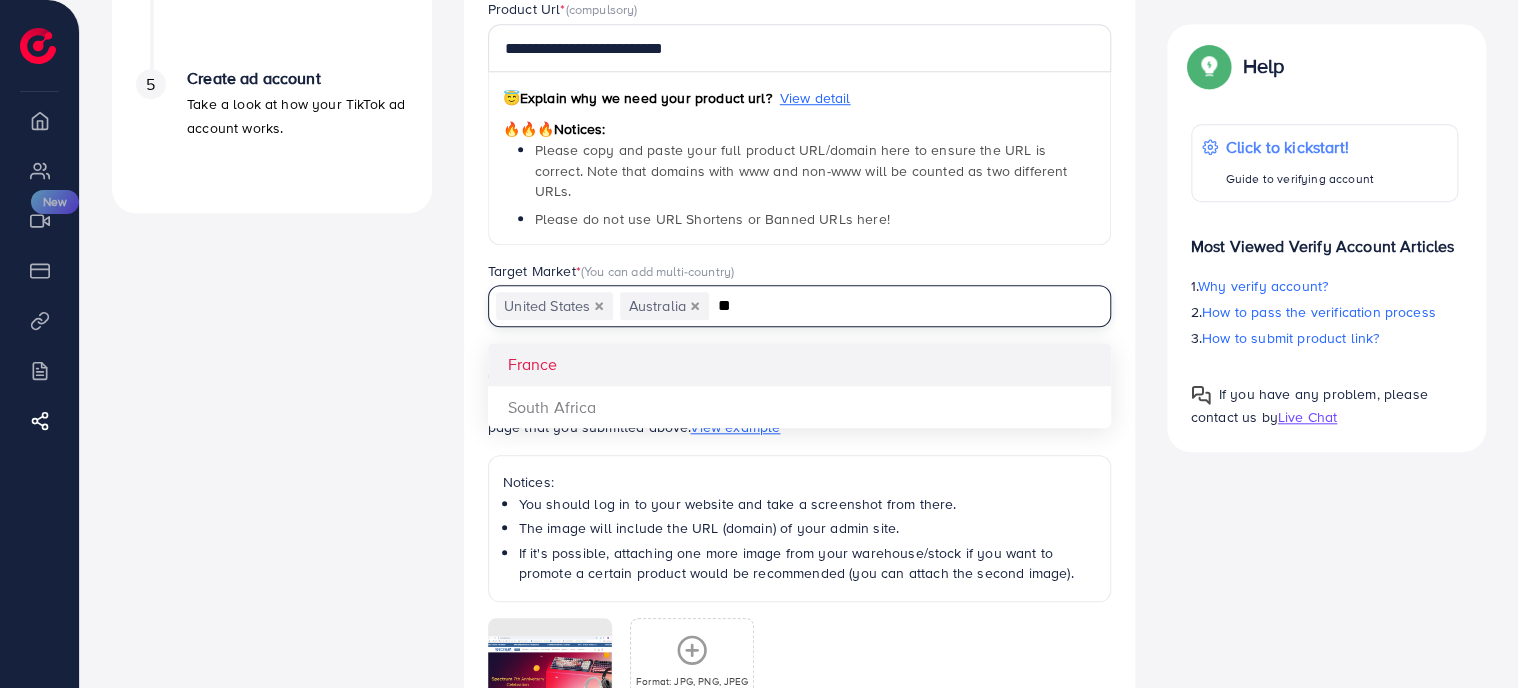 type on "*" 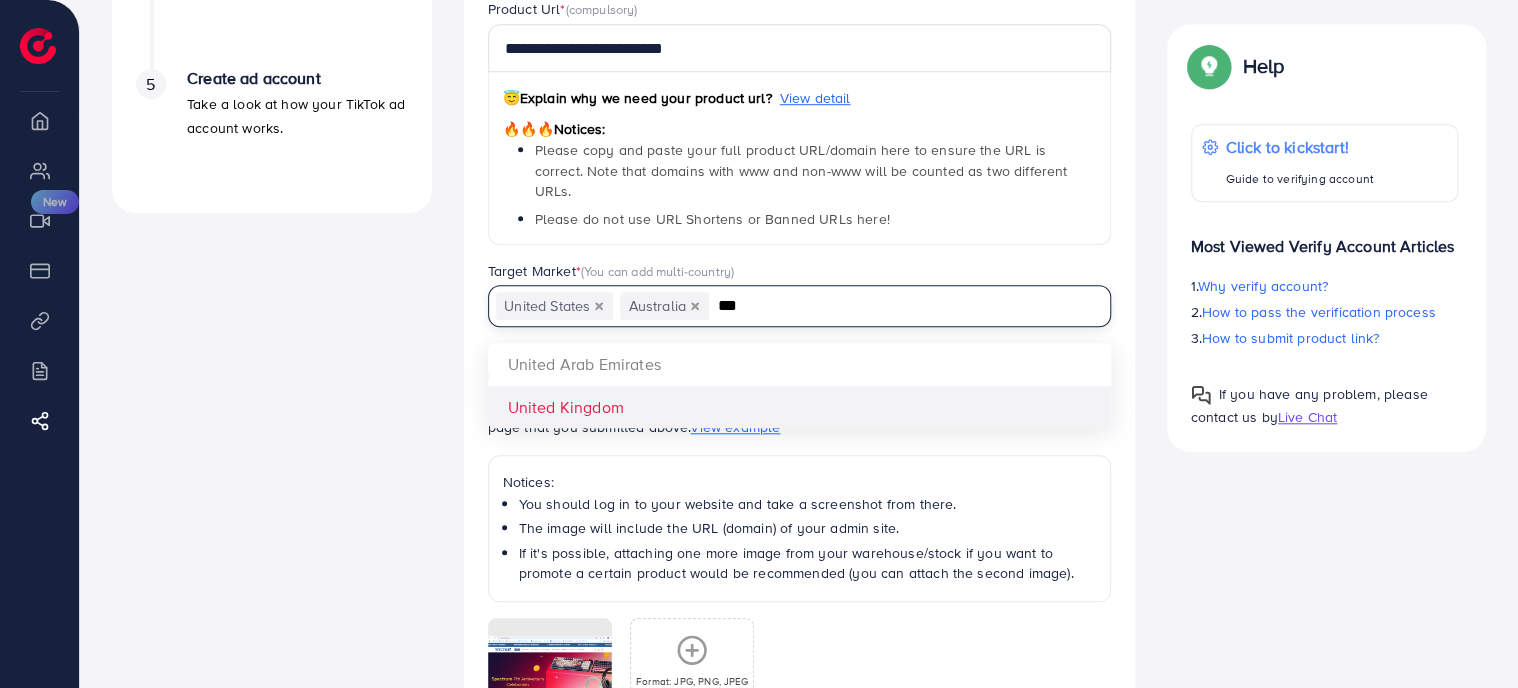 type on "***" 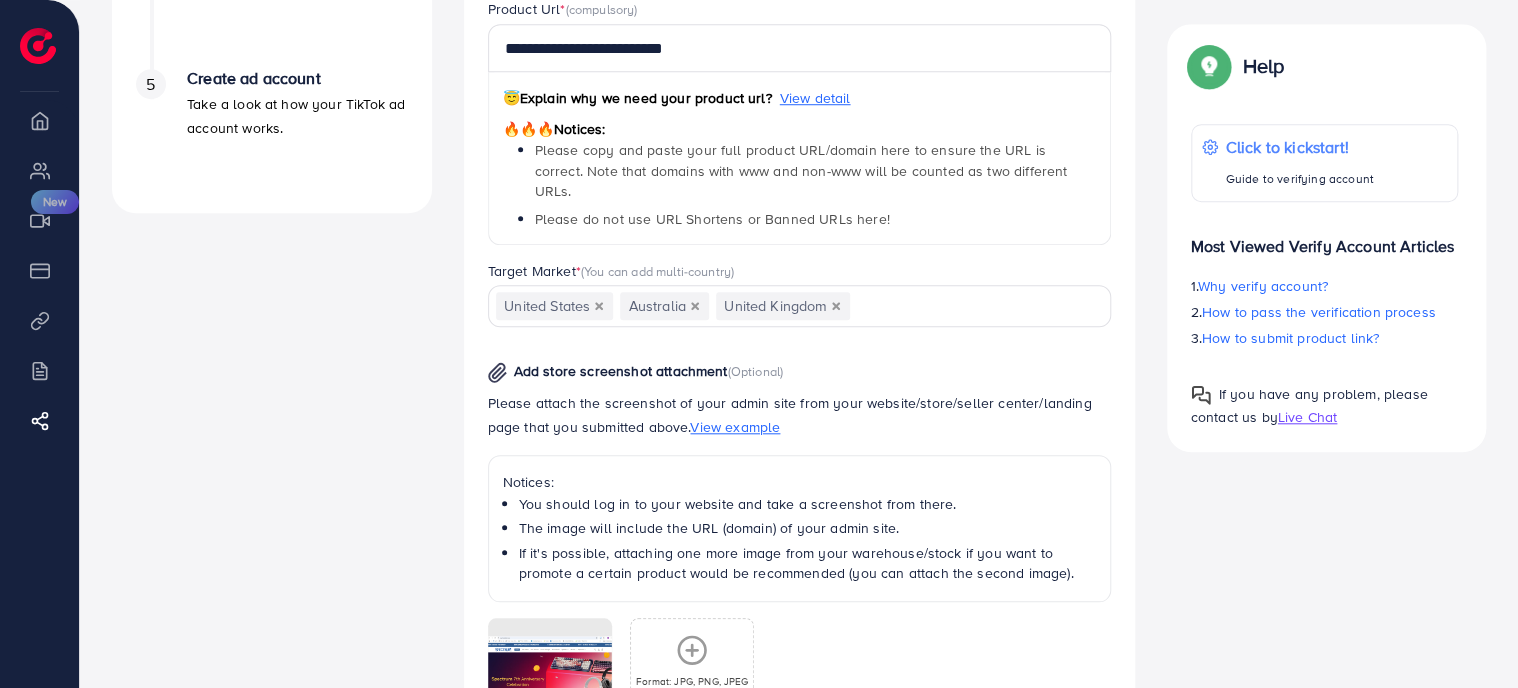 click on "**********" at bounding box center [799, 398] 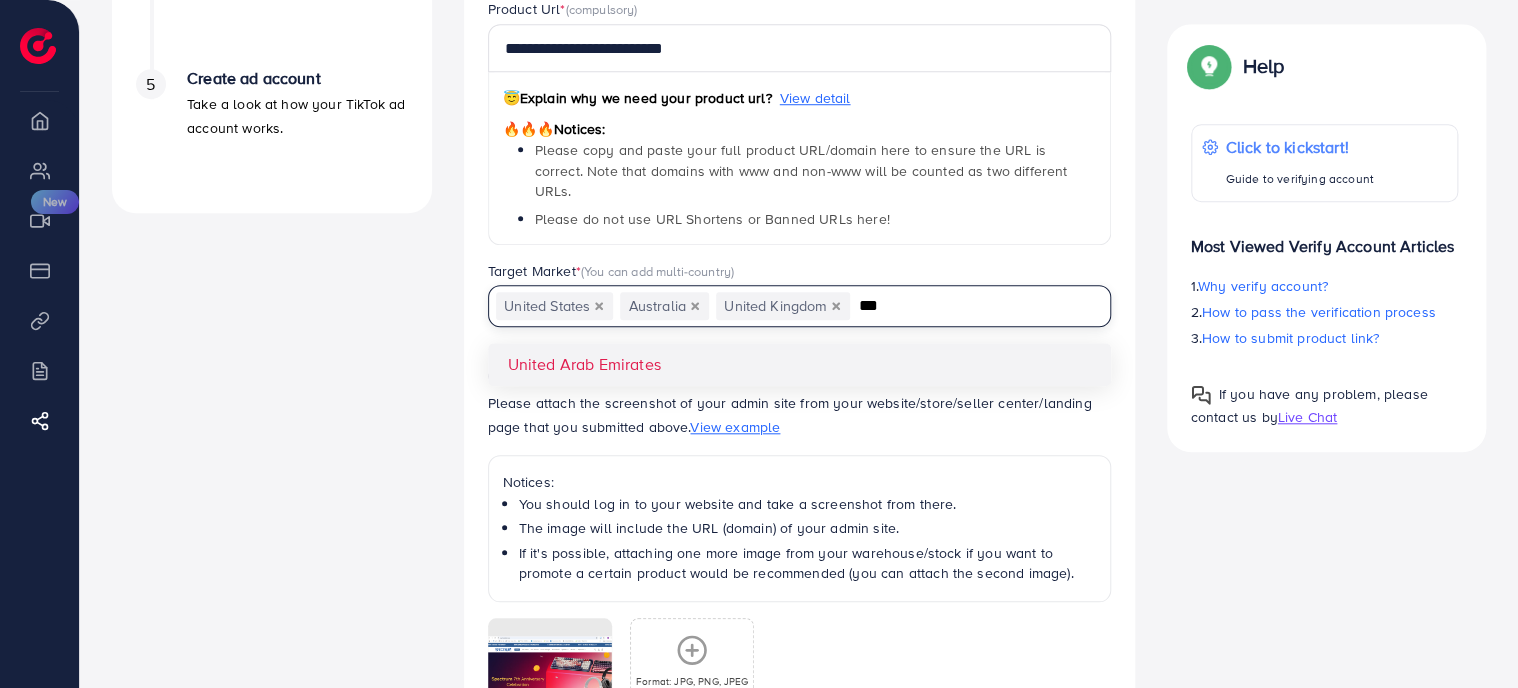 type on "***" 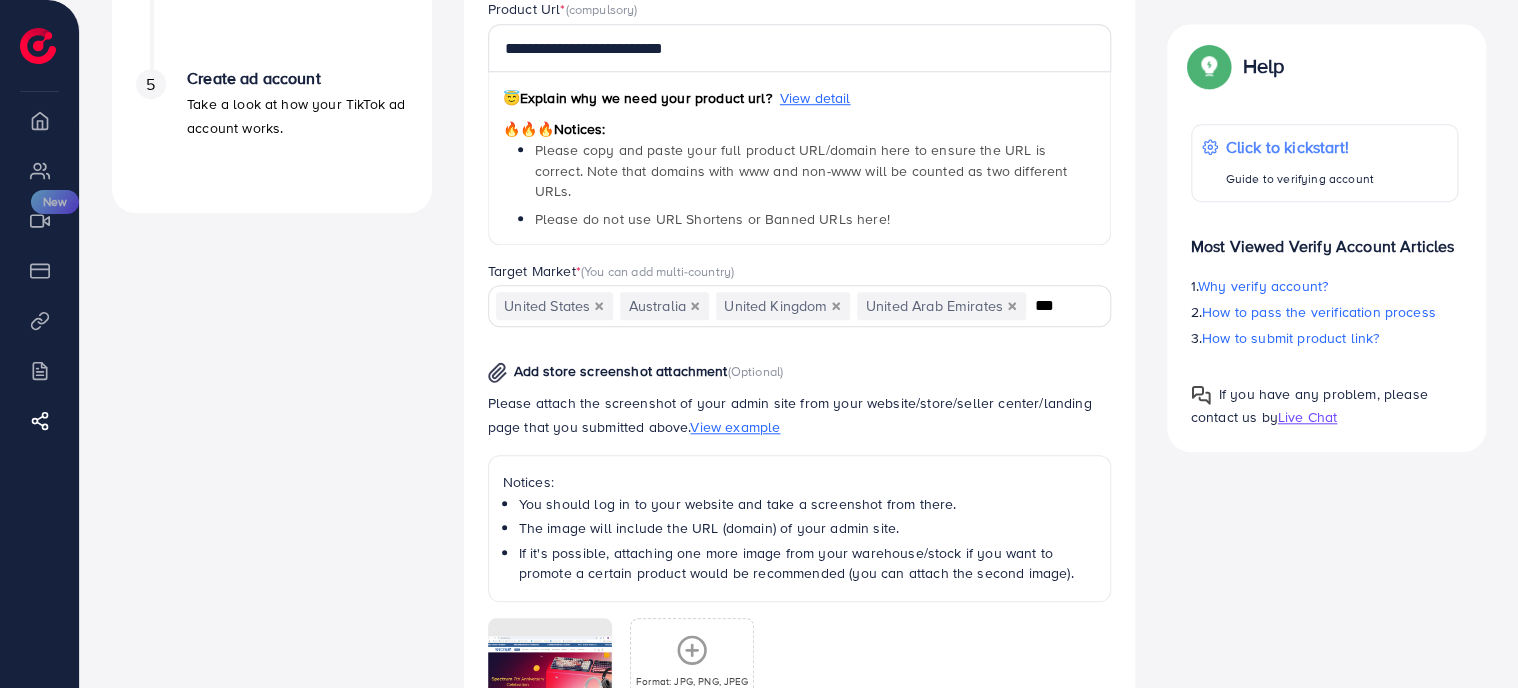 type 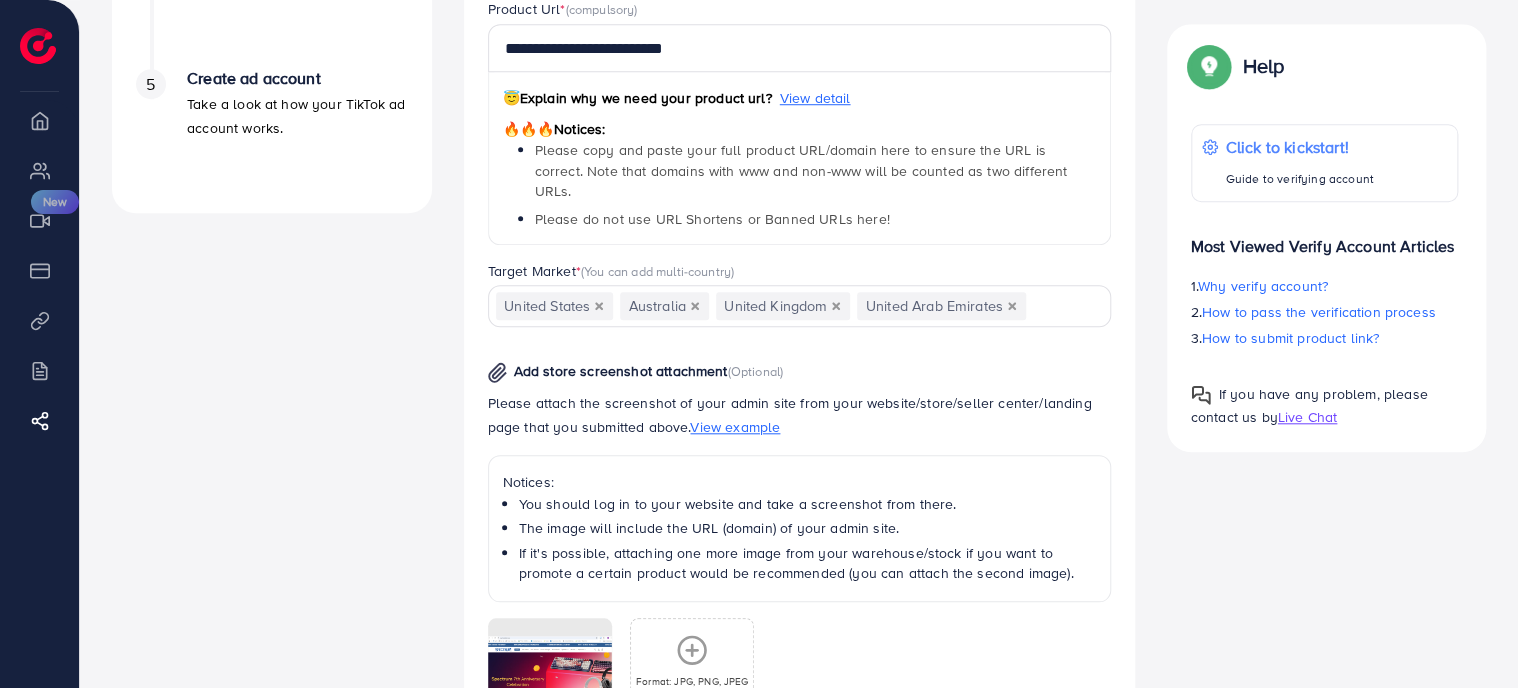 click on "**********" at bounding box center (799, 398) 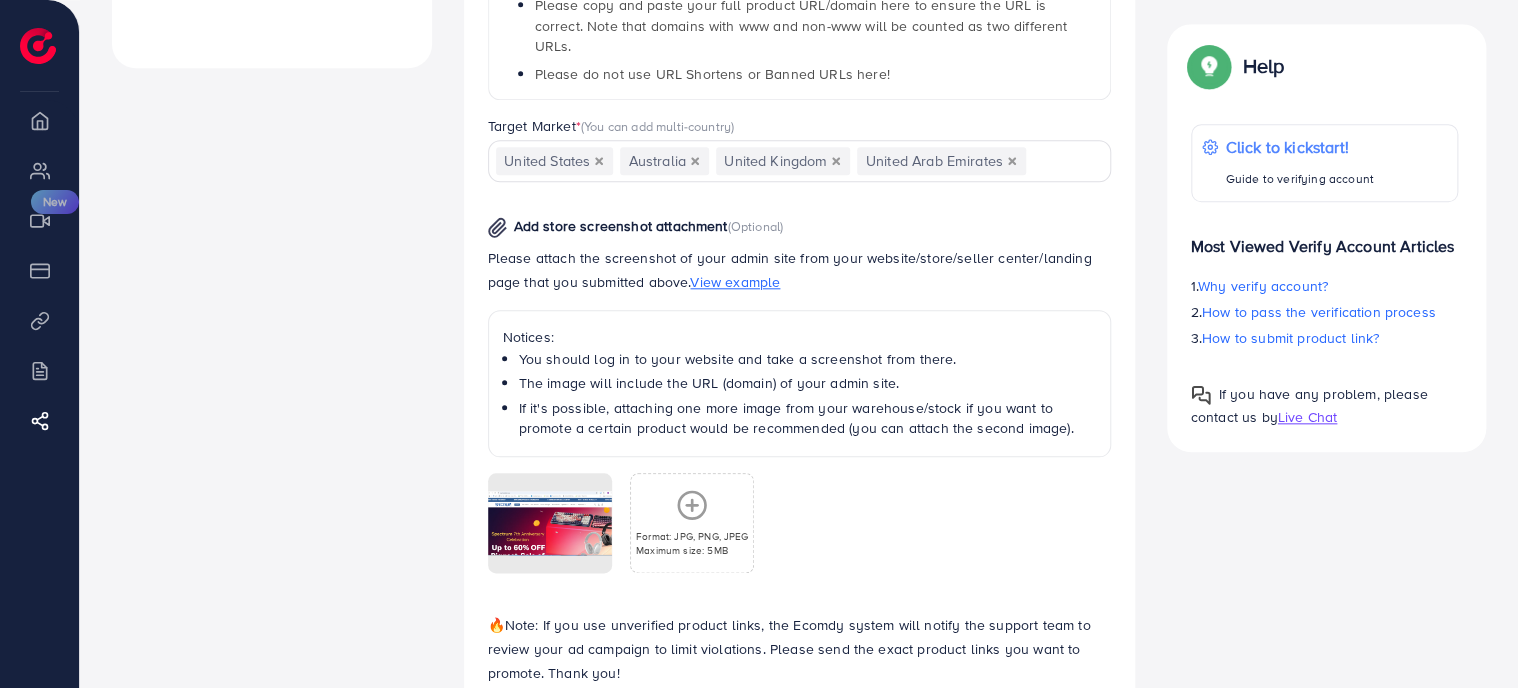 scroll, scrollTop: 924, scrollLeft: 0, axis: vertical 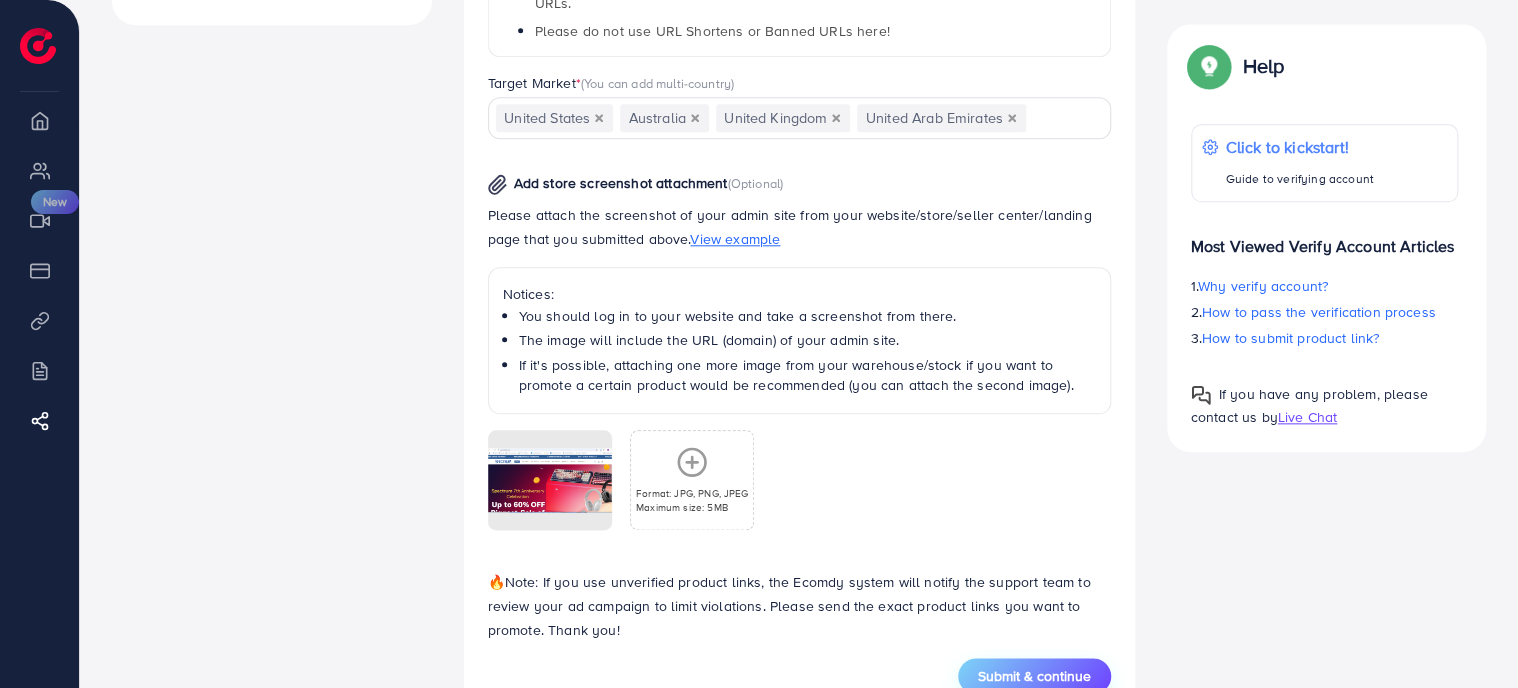 click on "Submit & continue" at bounding box center [1034, 676] 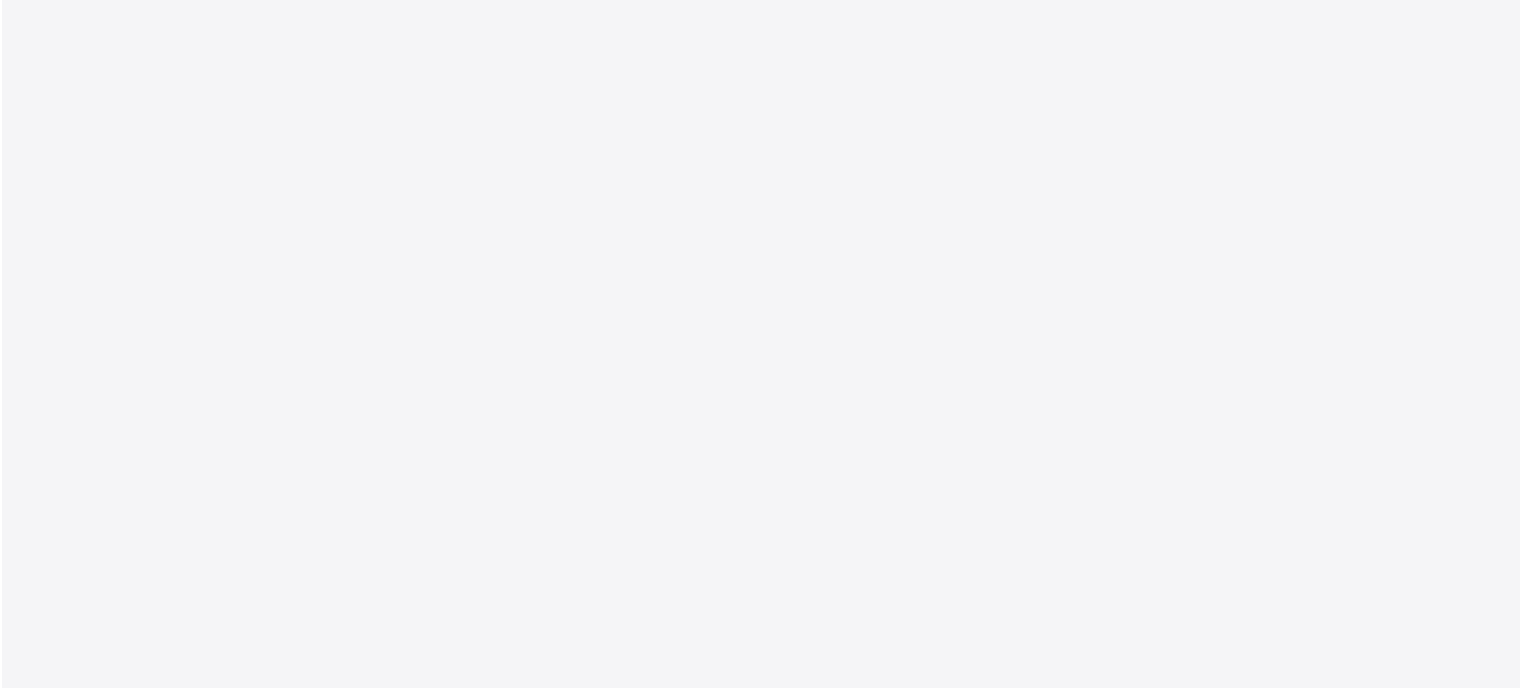scroll, scrollTop: 0, scrollLeft: 0, axis: both 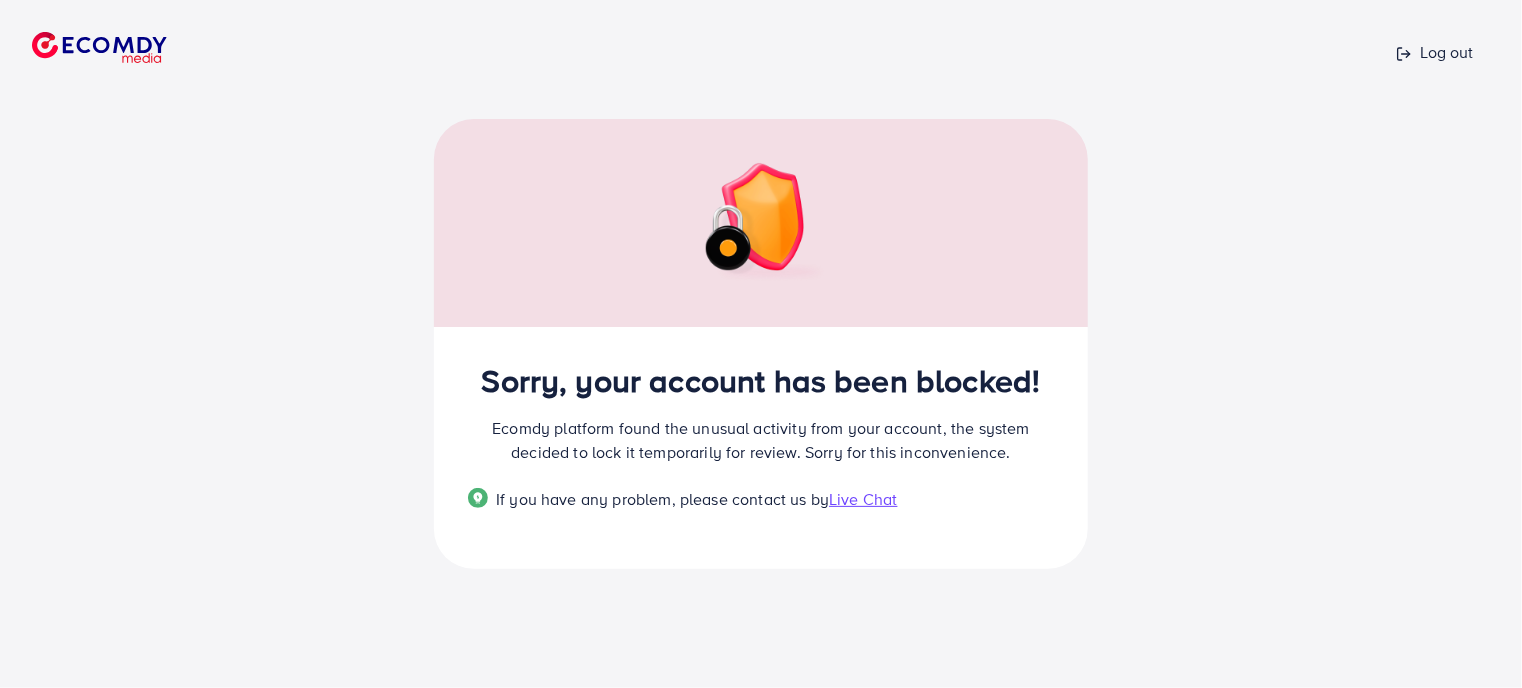 click on "Live Chat" at bounding box center [863, 499] 